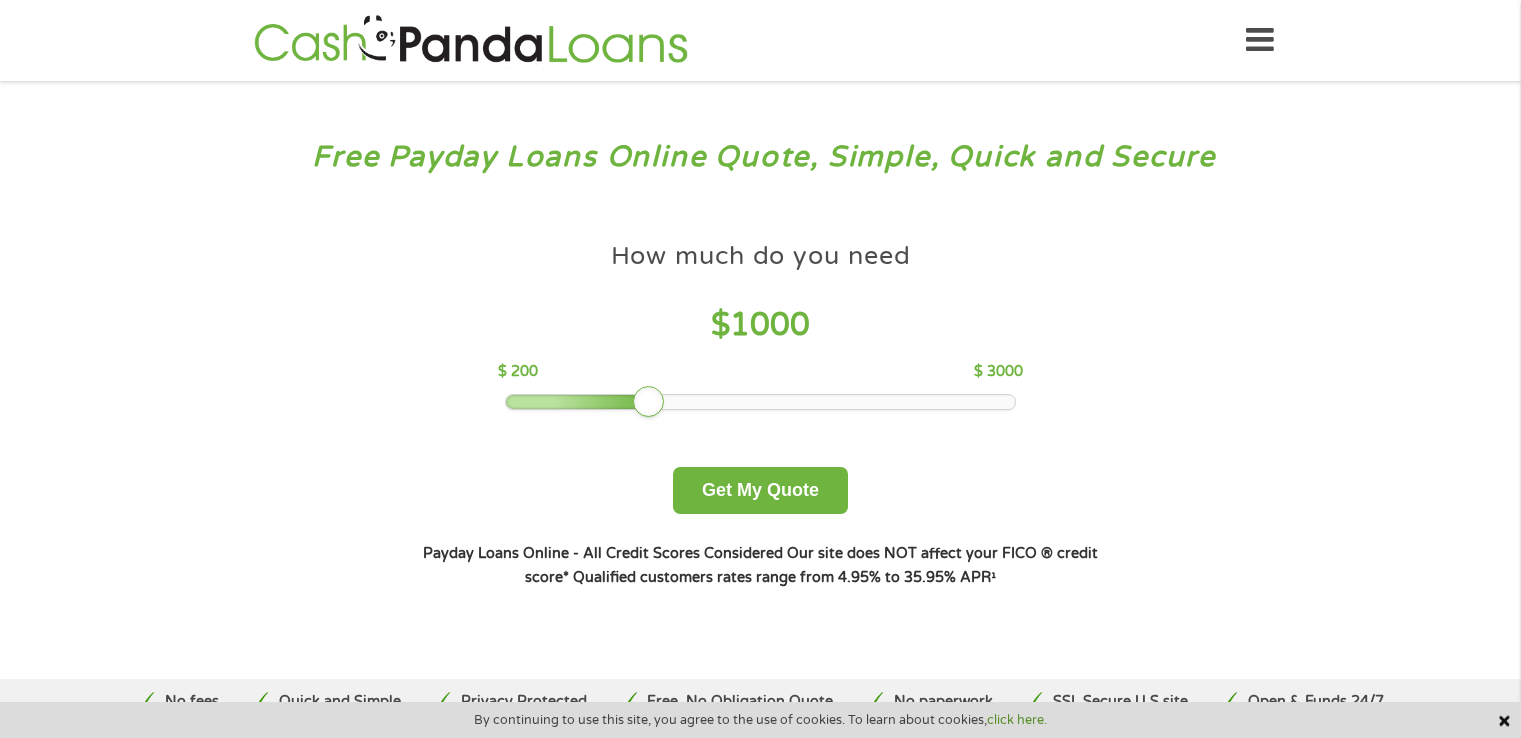 scroll, scrollTop: 0, scrollLeft: 0, axis: both 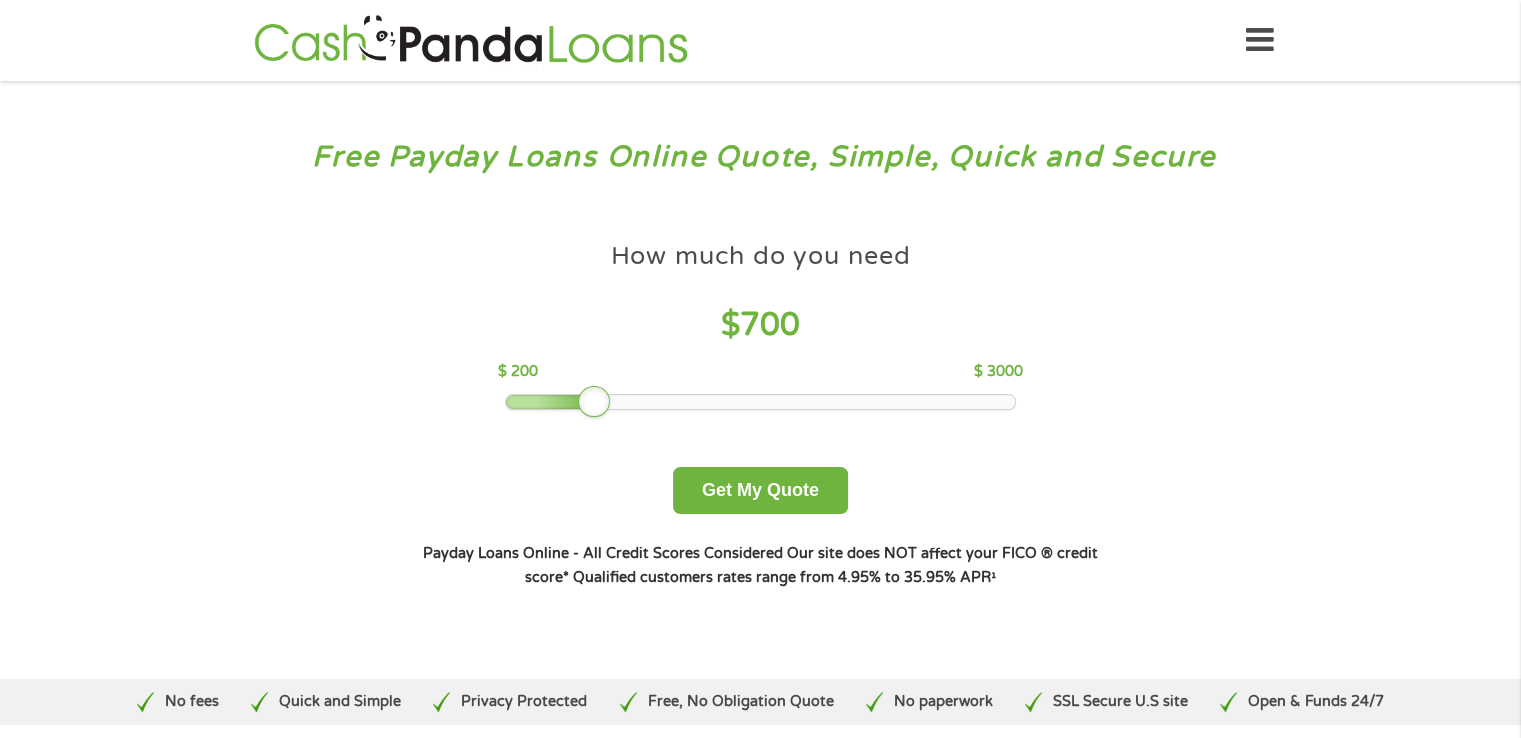 drag, startPoint x: 646, startPoint y: 392, endPoint x: 588, endPoint y: 391, distance: 58.00862 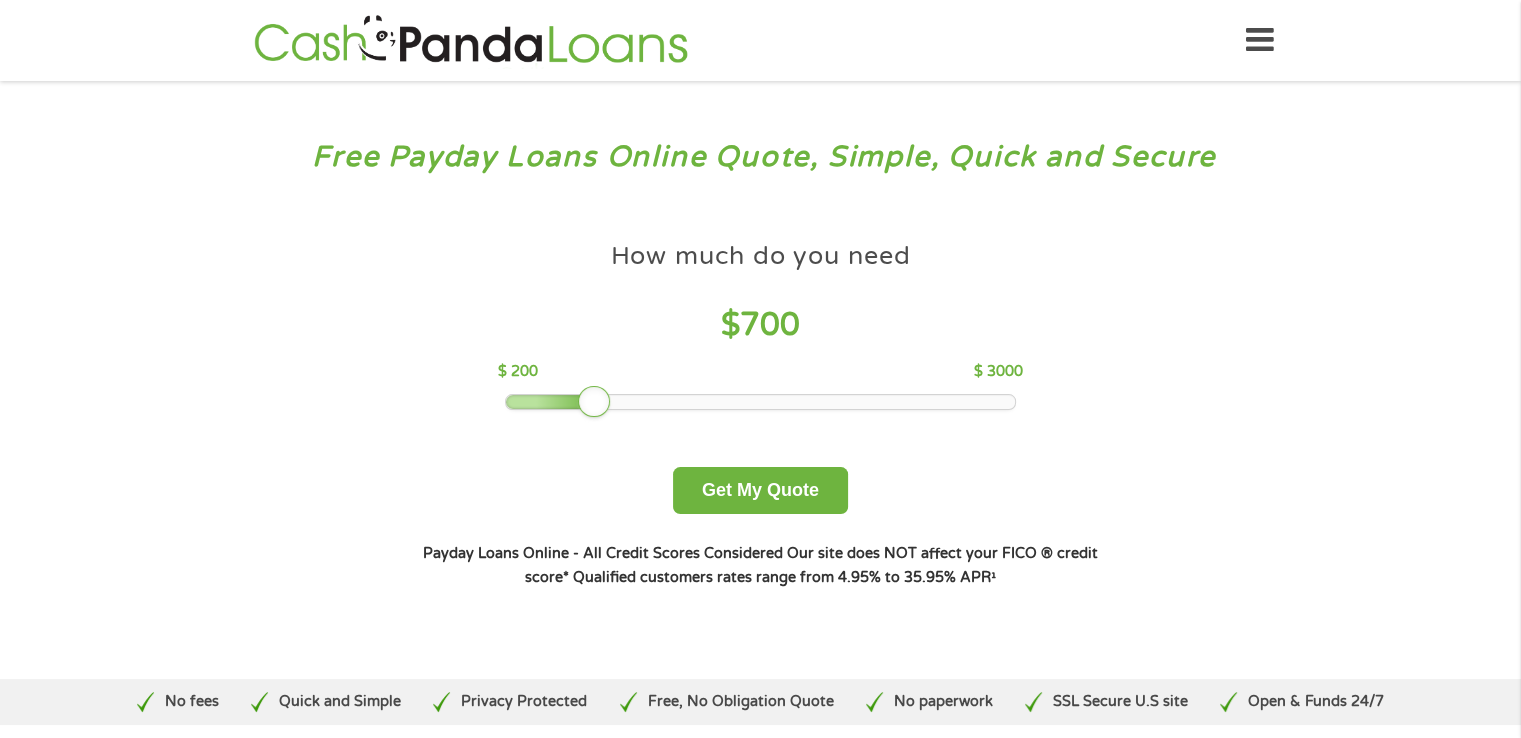 click on "How much do you need? $300 $500 $750 $900 $1000 $1500 $2000 $2500 $3000 Other amount $  1000   Get My Quote How much do you need $  700 $ 200 $ 3000   Get My Quote   Payday Loans Online - All Credit Scores Considered   Our site does NOT affect your FICO ® credit score*   Qualified customers rates range from 4.95% to 35.95% APR¹" at bounding box center (760, 410) 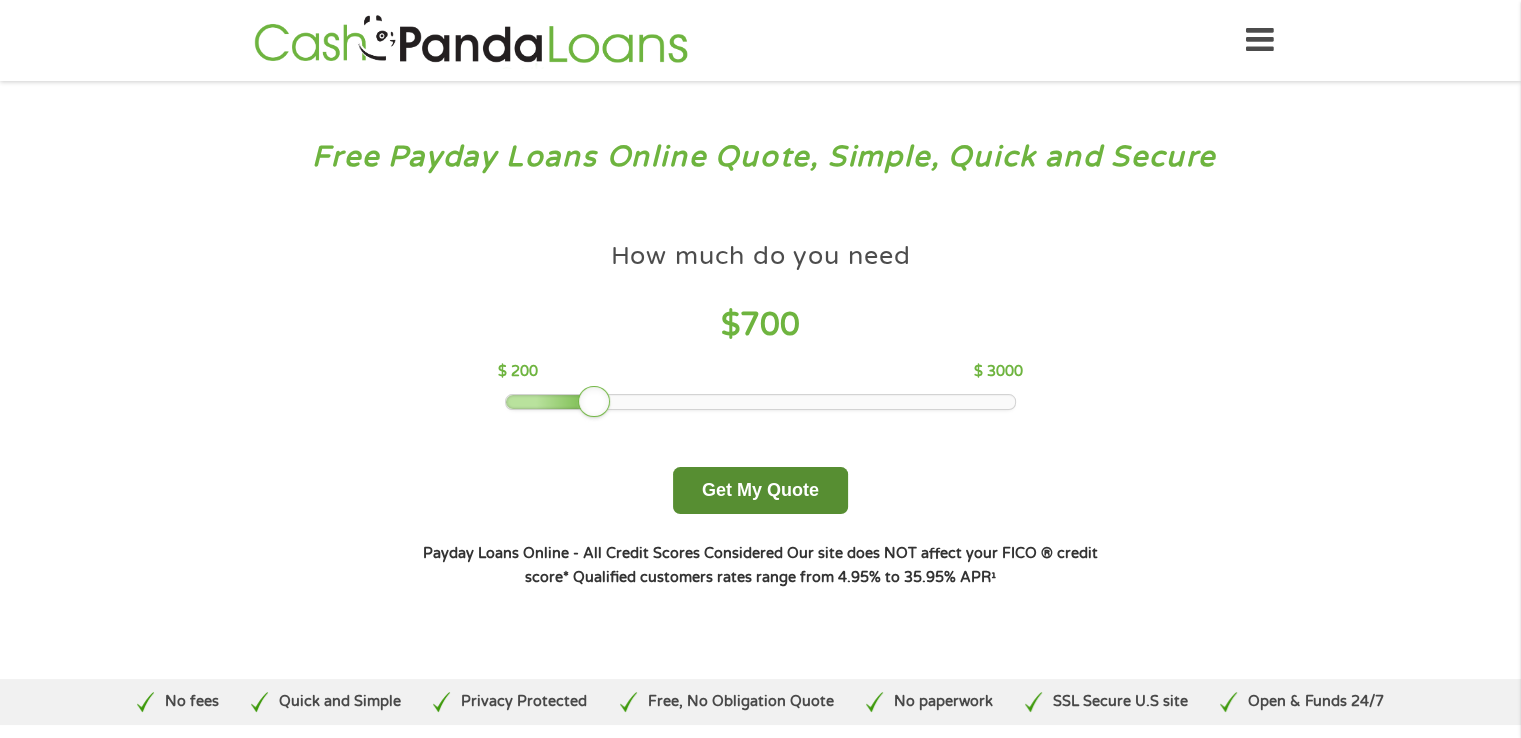 click on "Get My Quote" at bounding box center (760, 490) 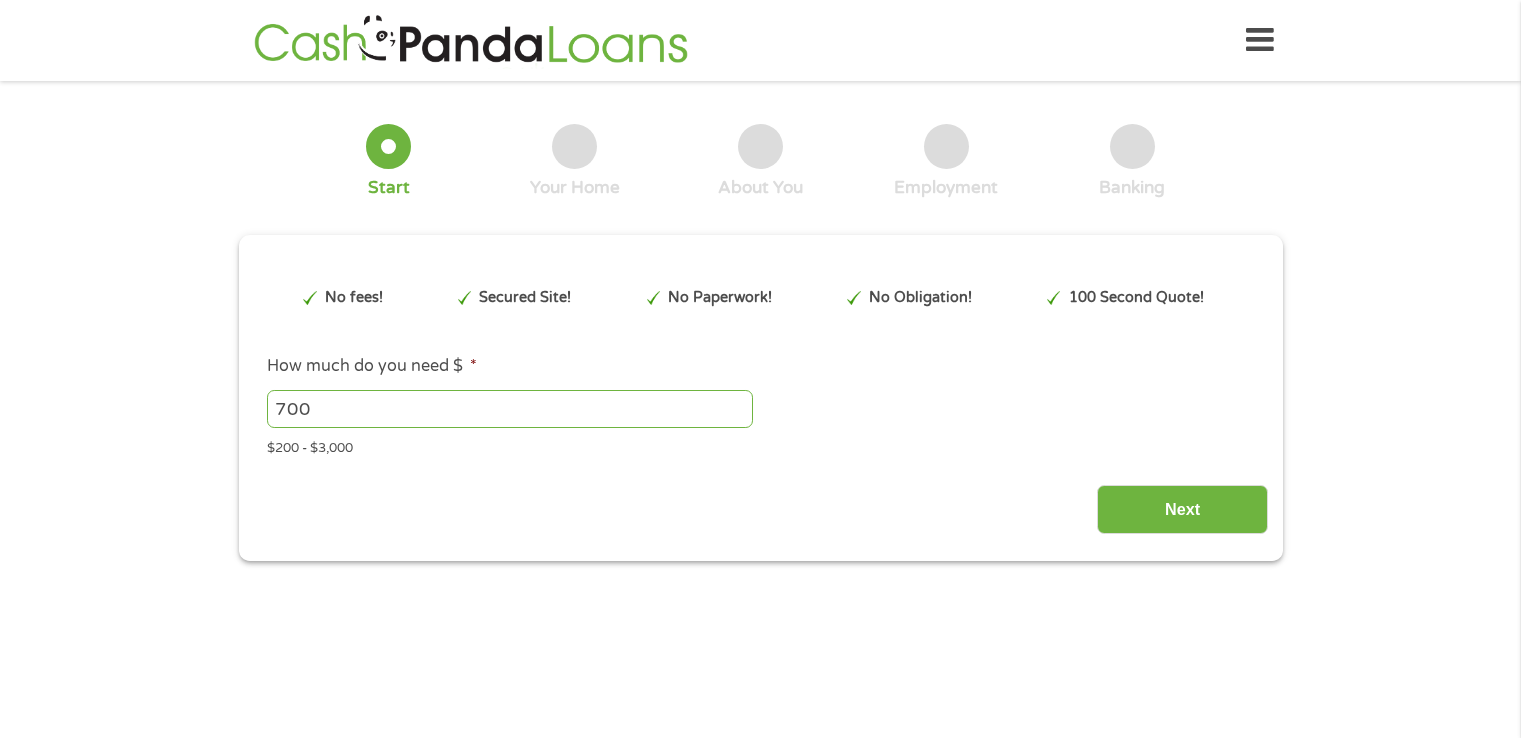 scroll, scrollTop: 0, scrollLeft: 0, axis: both 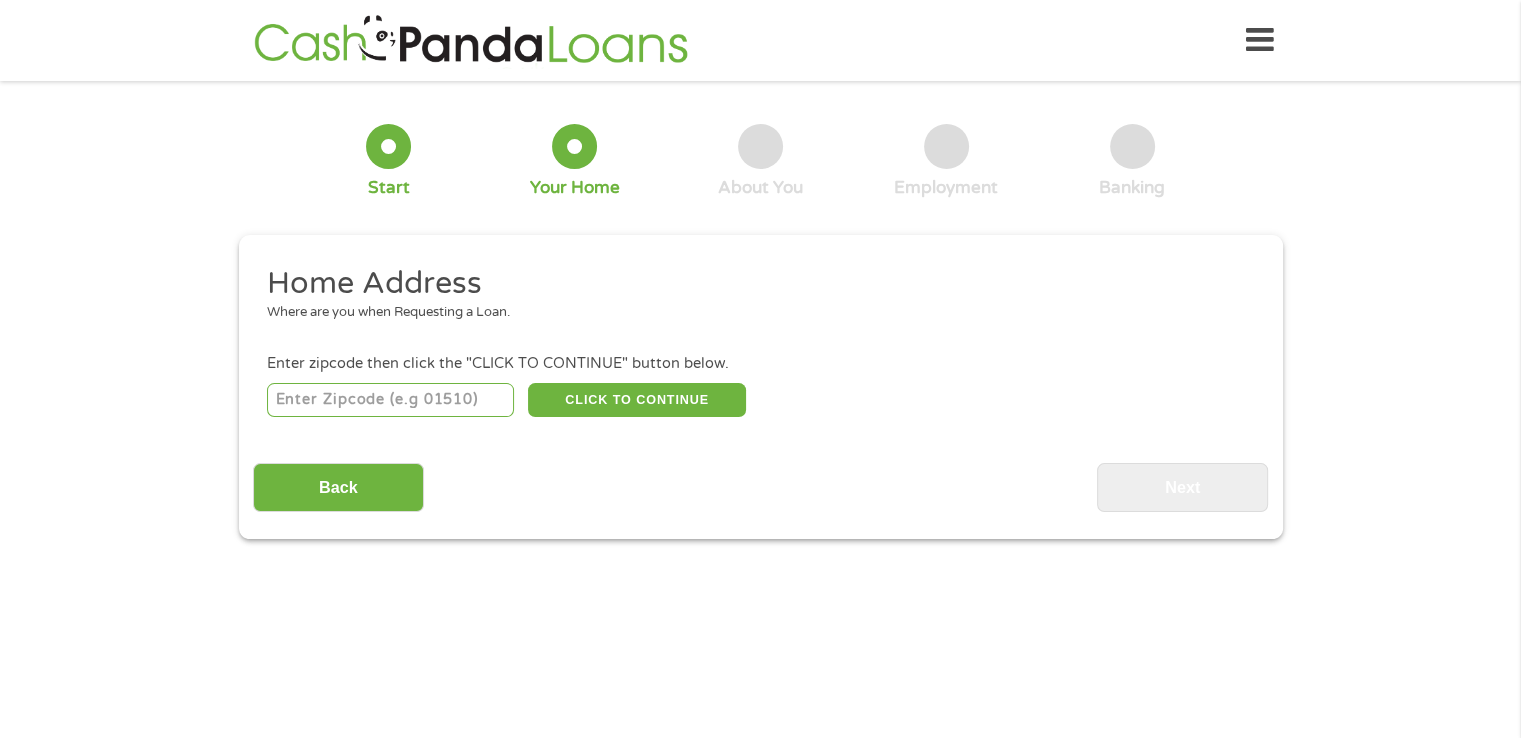 click at bounding box center [390, 400] 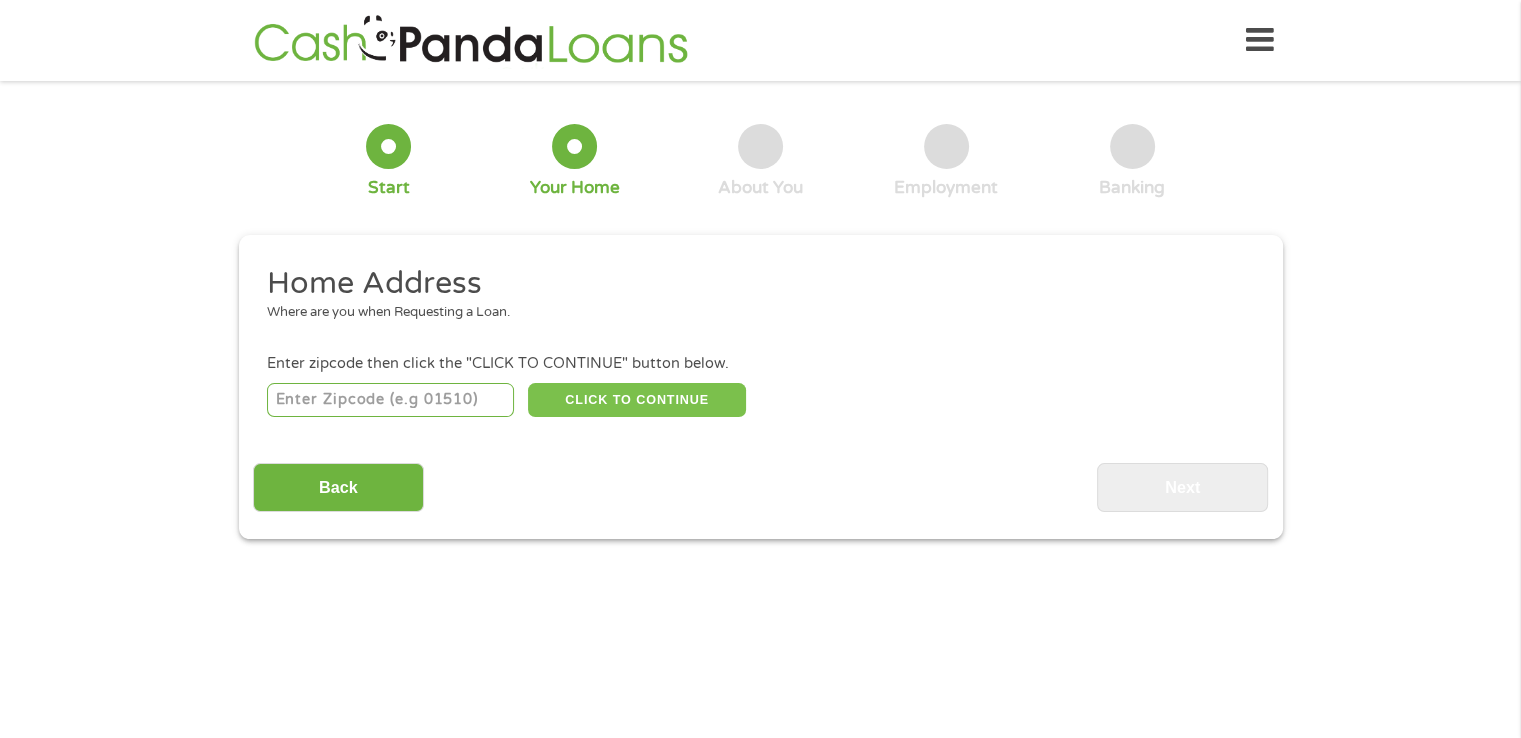 type on "[POSTAL_CODE]" 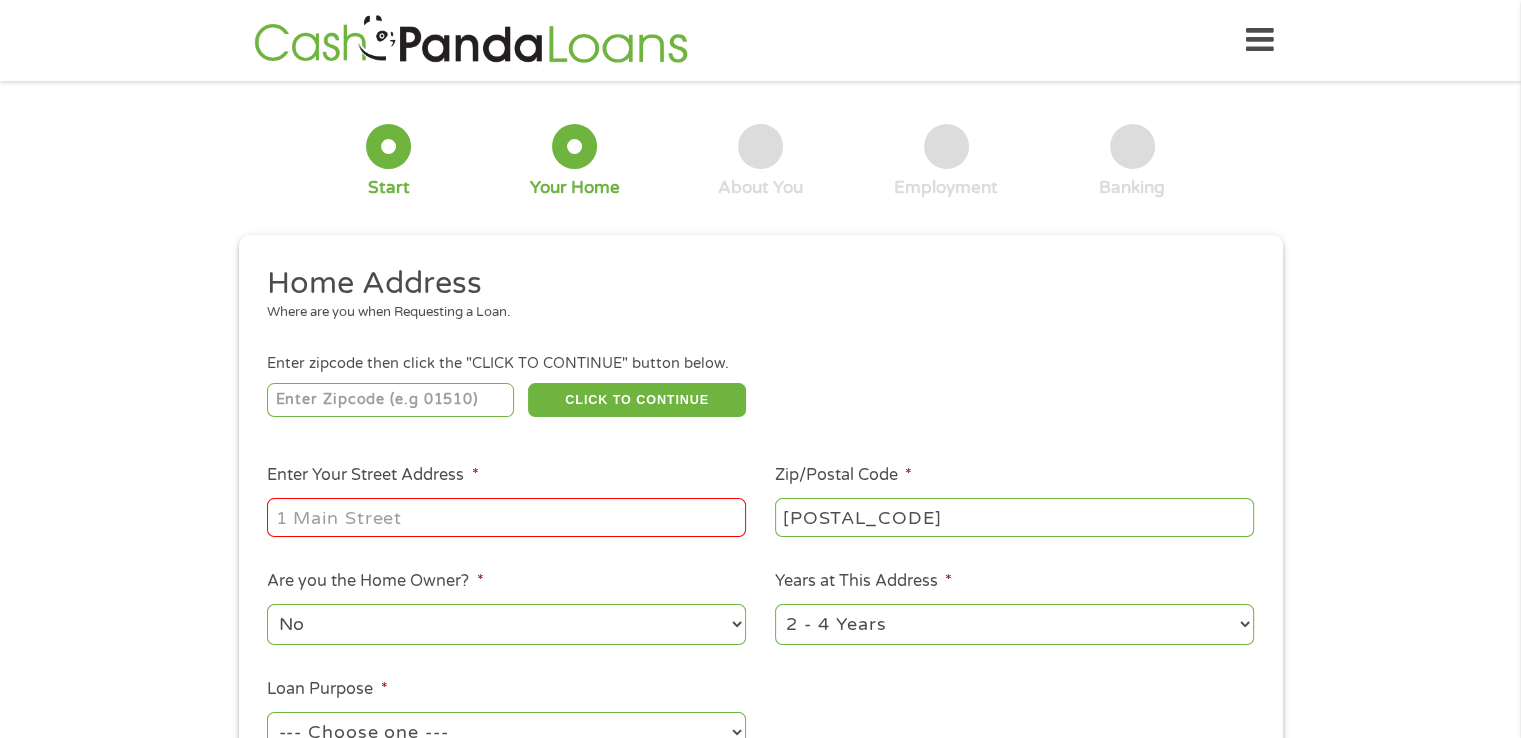 click on "Enter Your Street Address *" at bounding box center (506, 517) 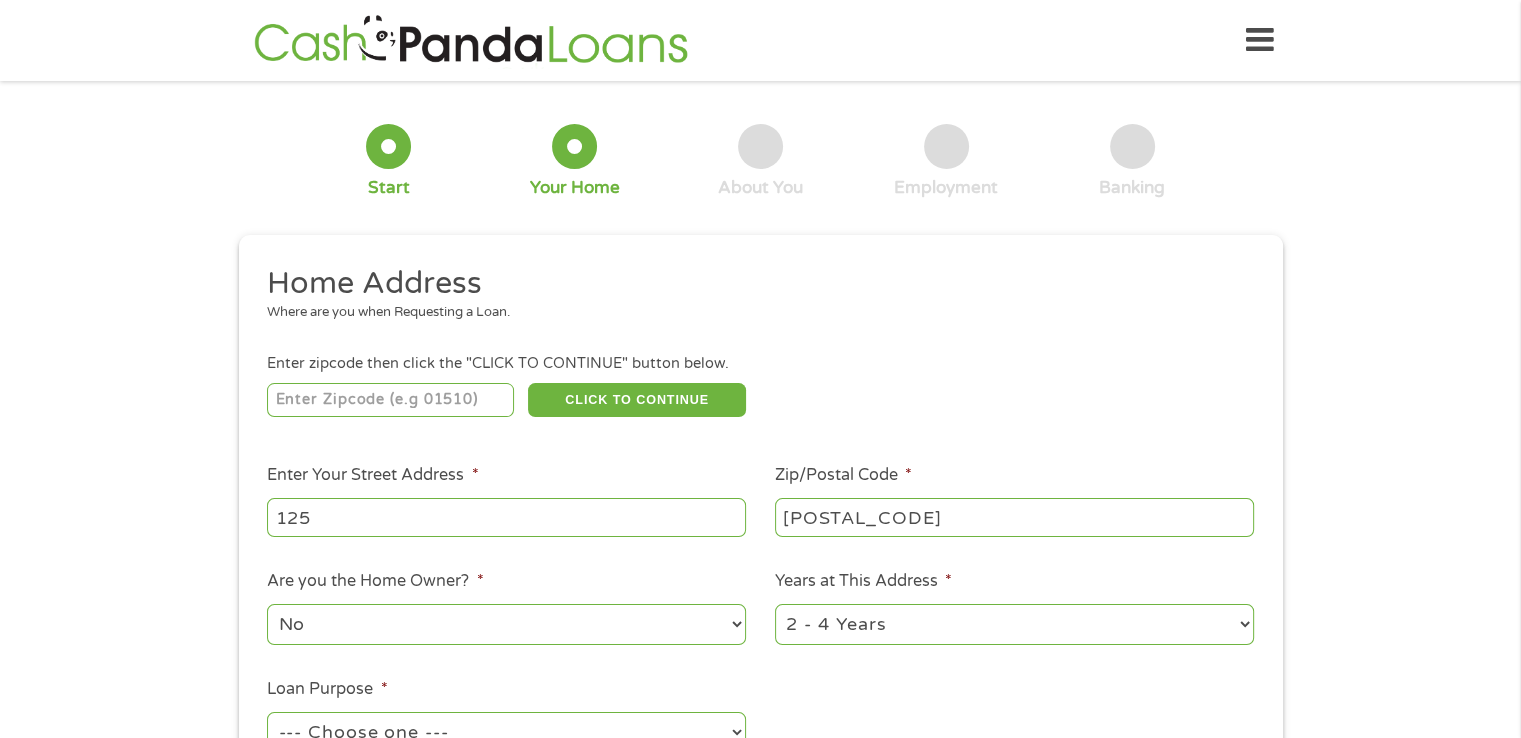 type on "[NUMBER] [STREET]" 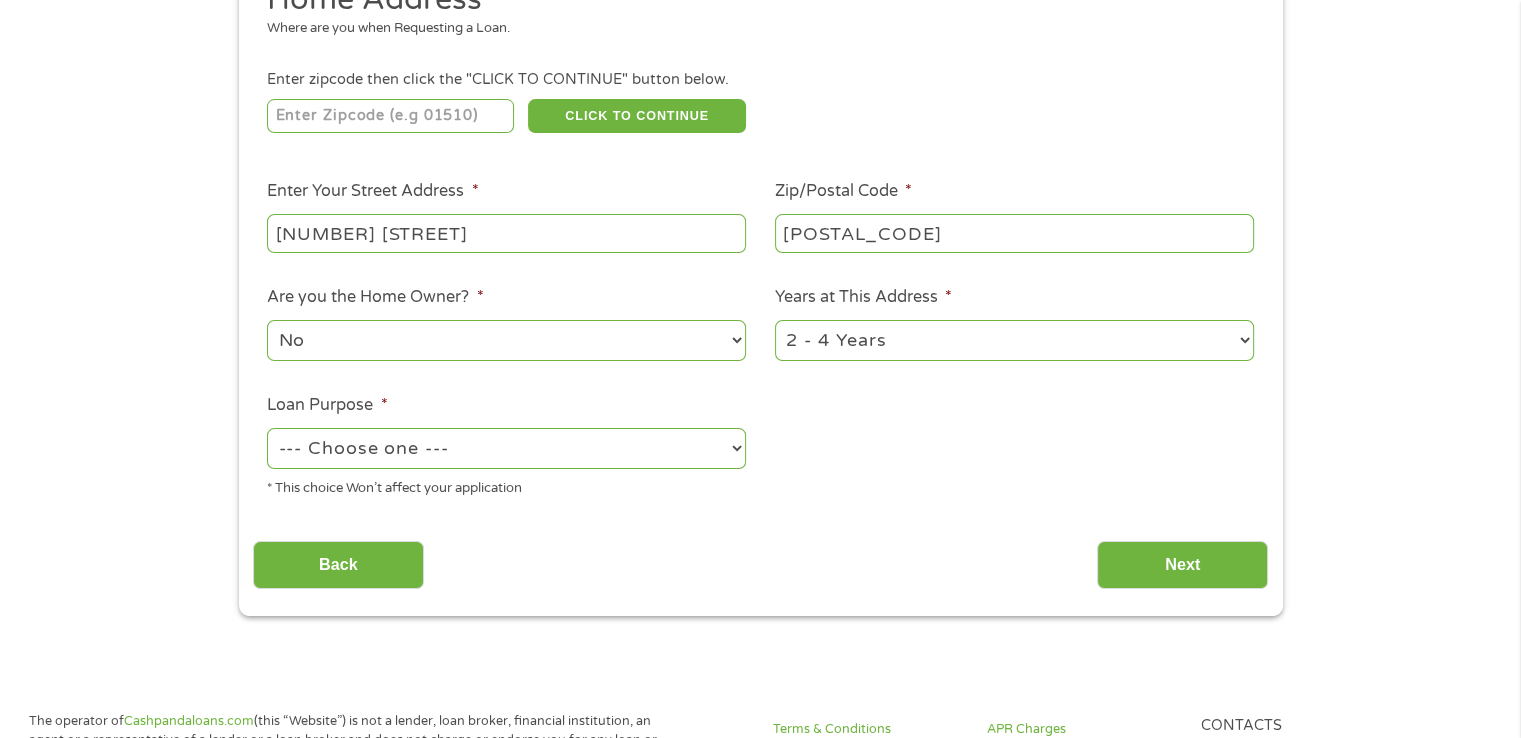 scroll, scrollTop: 300, scrollLeft: 0, axis: vertical 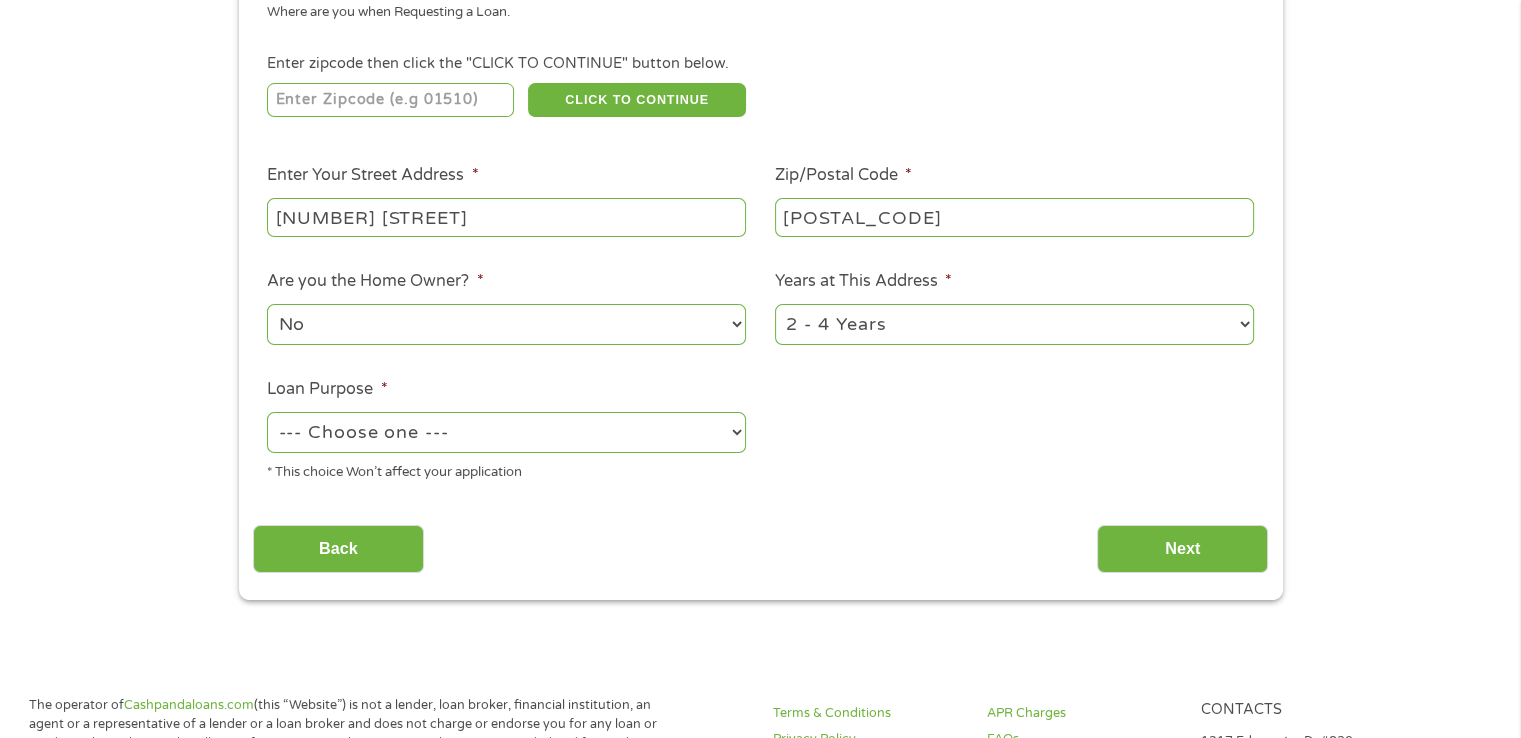 click on "No Yes" at bounding box center (506, 324) 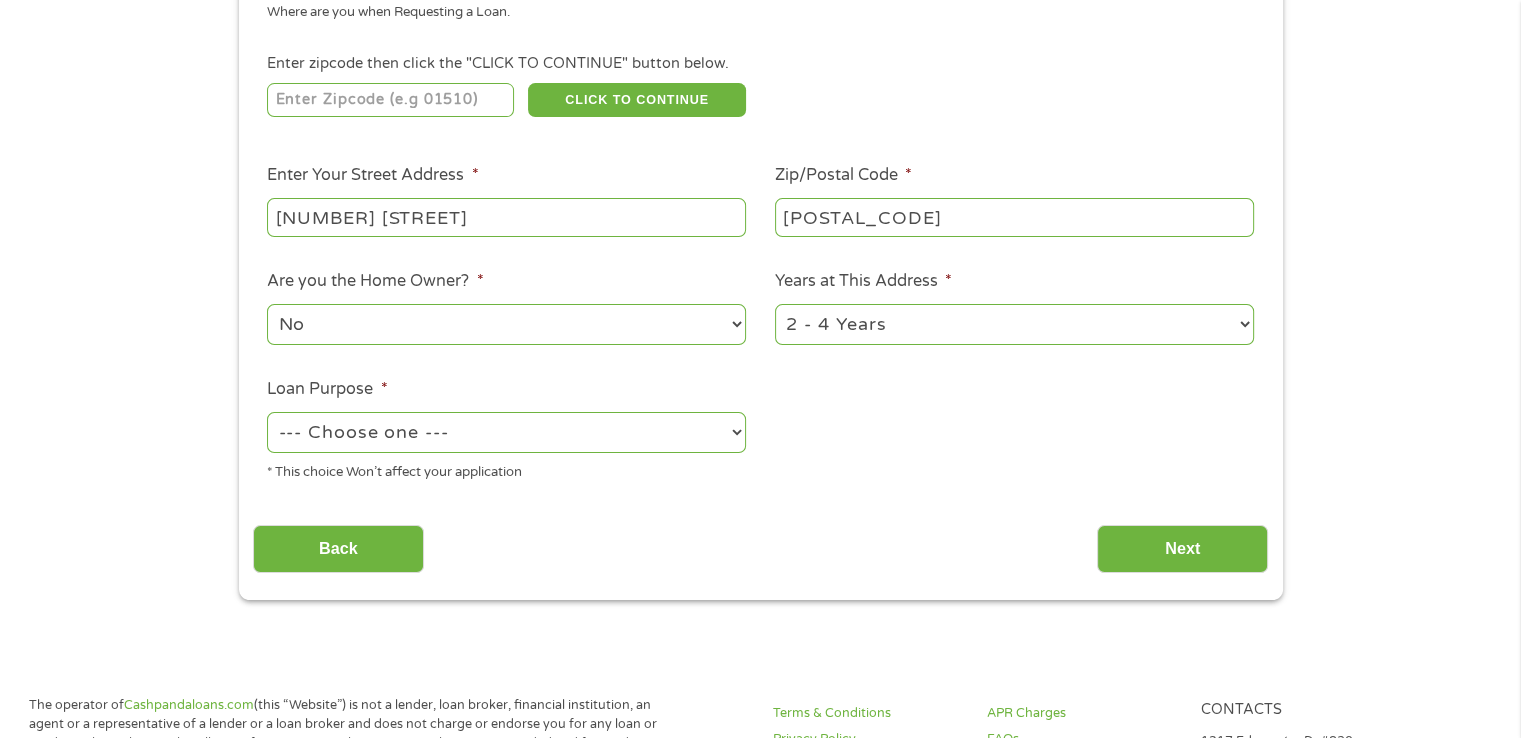 select on "yes" 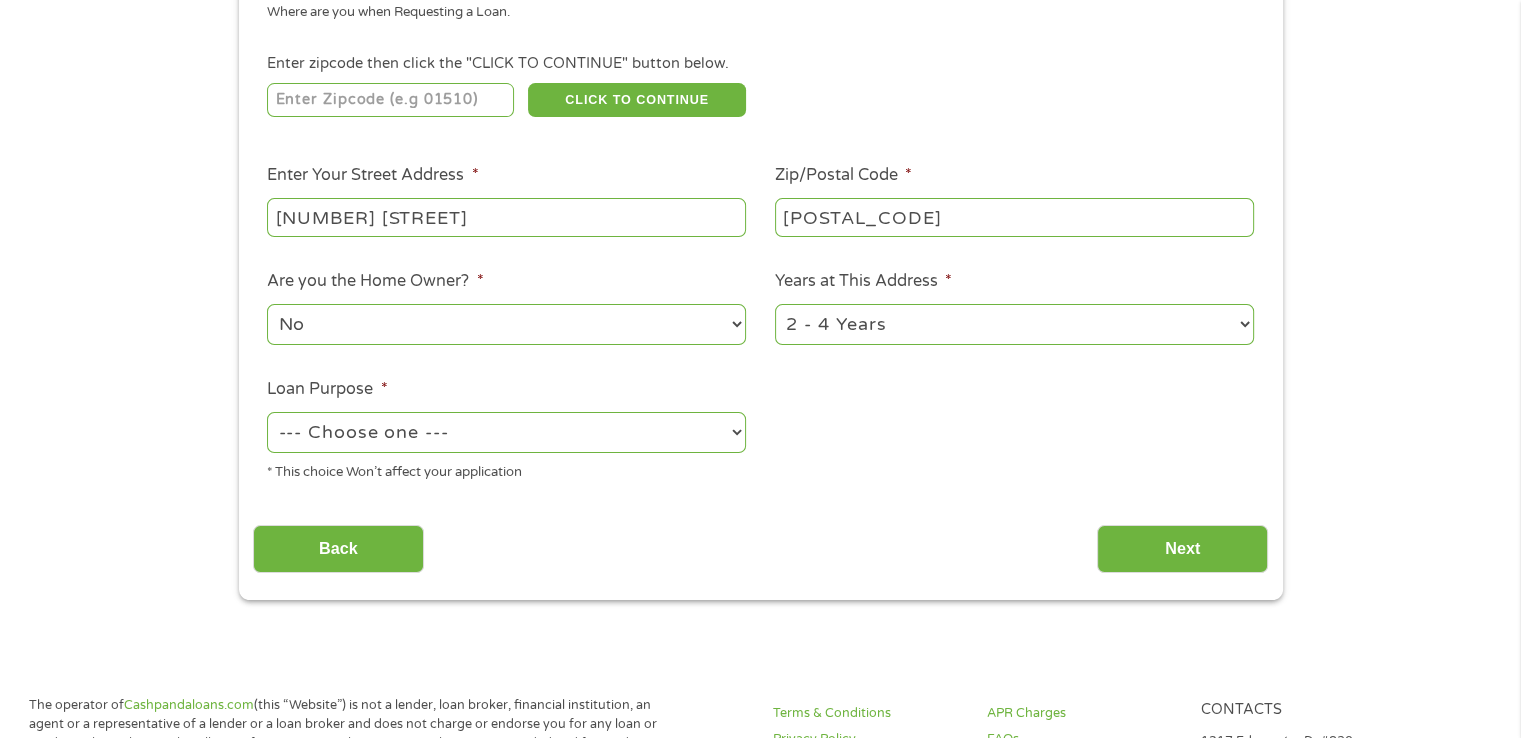 click on "No Yes" at bounding box center [506, 324] 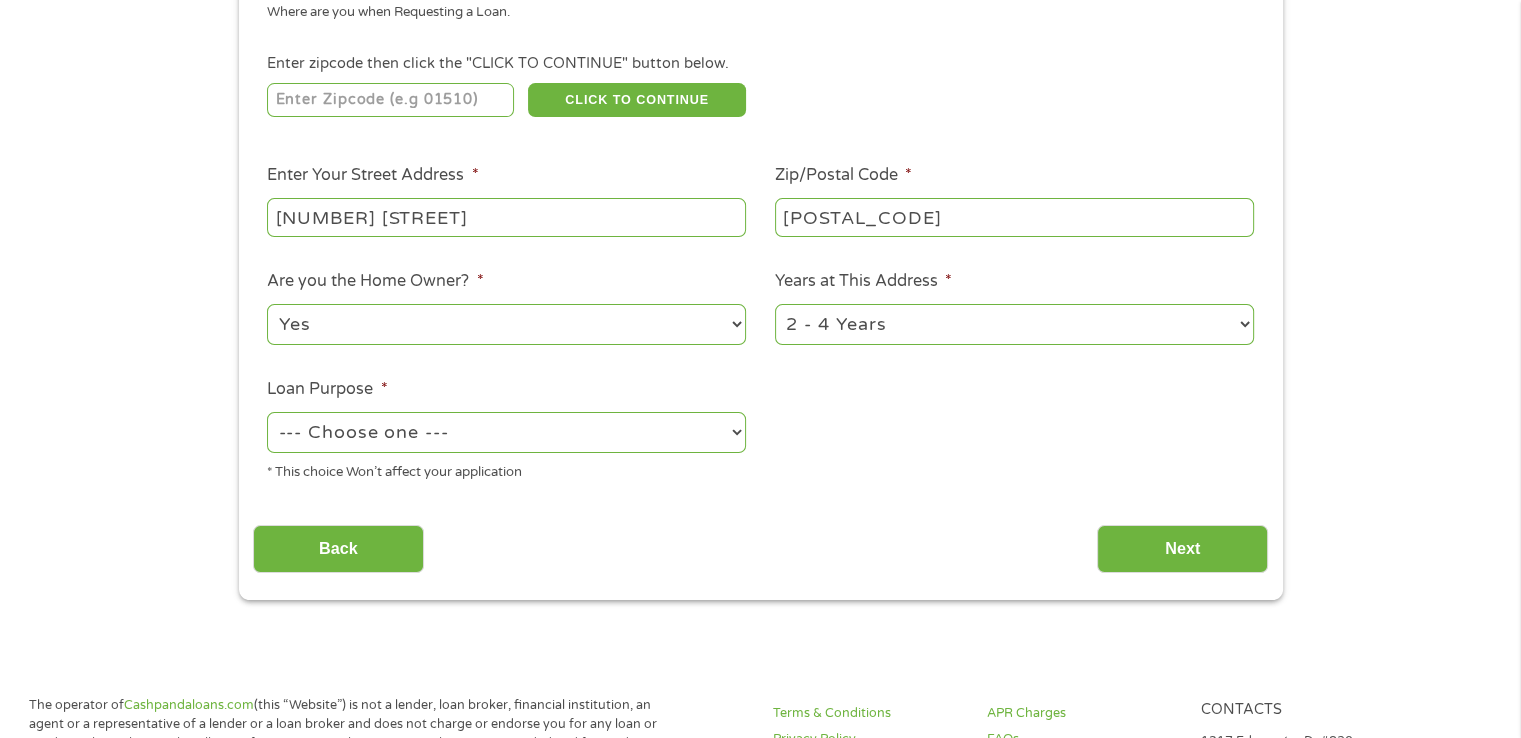 click on "1 Year or less 1 - 2 Years 2 - 4 Years Over 4 Years" at bounding box center [1014, 324] 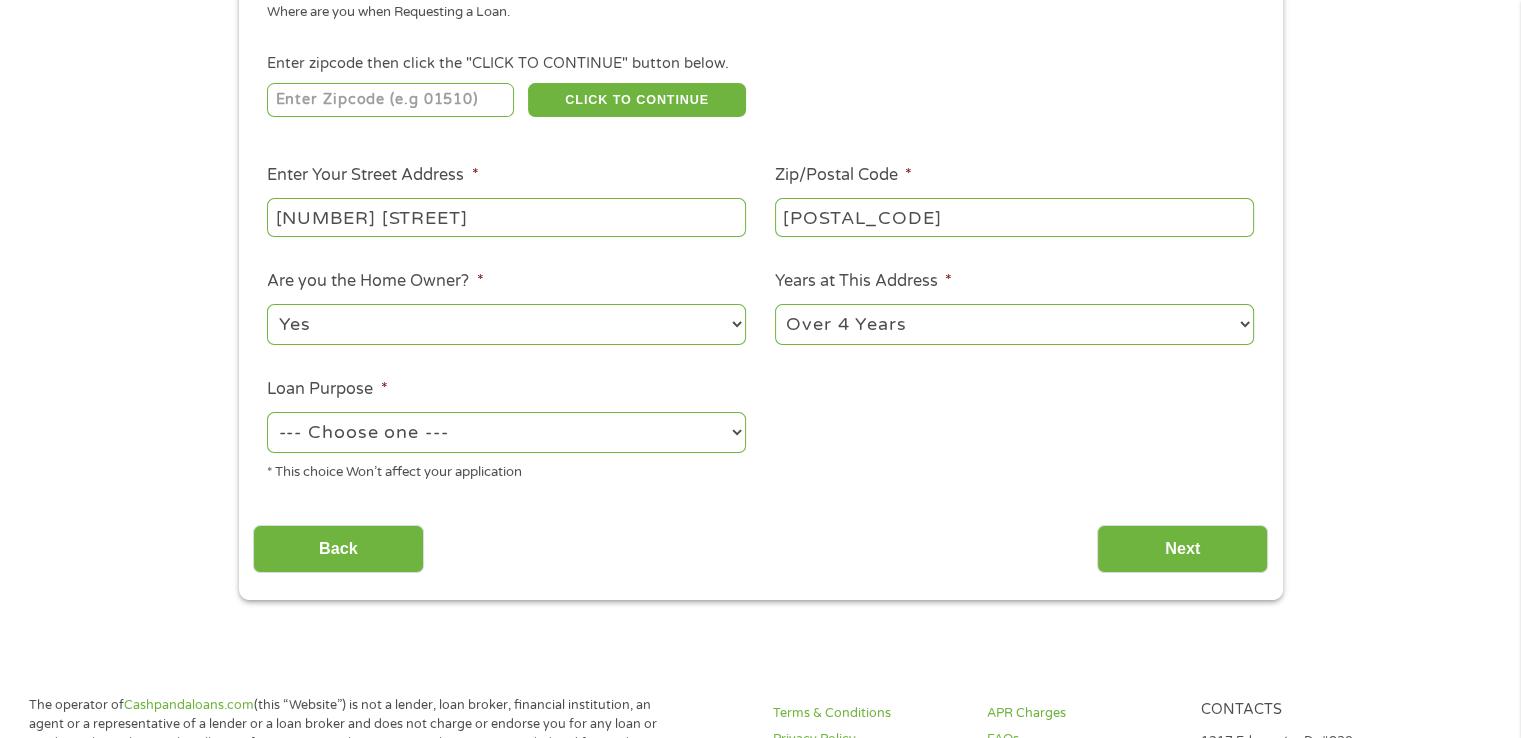 click on "Loan Purpose * --- Choose one --- Pay Bills Debt Consolidation Home Improvement Major Purchase Car Loan Short Term Cash Medical Expenses Other * This choice Won’t affect your application" at bounding box center (507, 430) 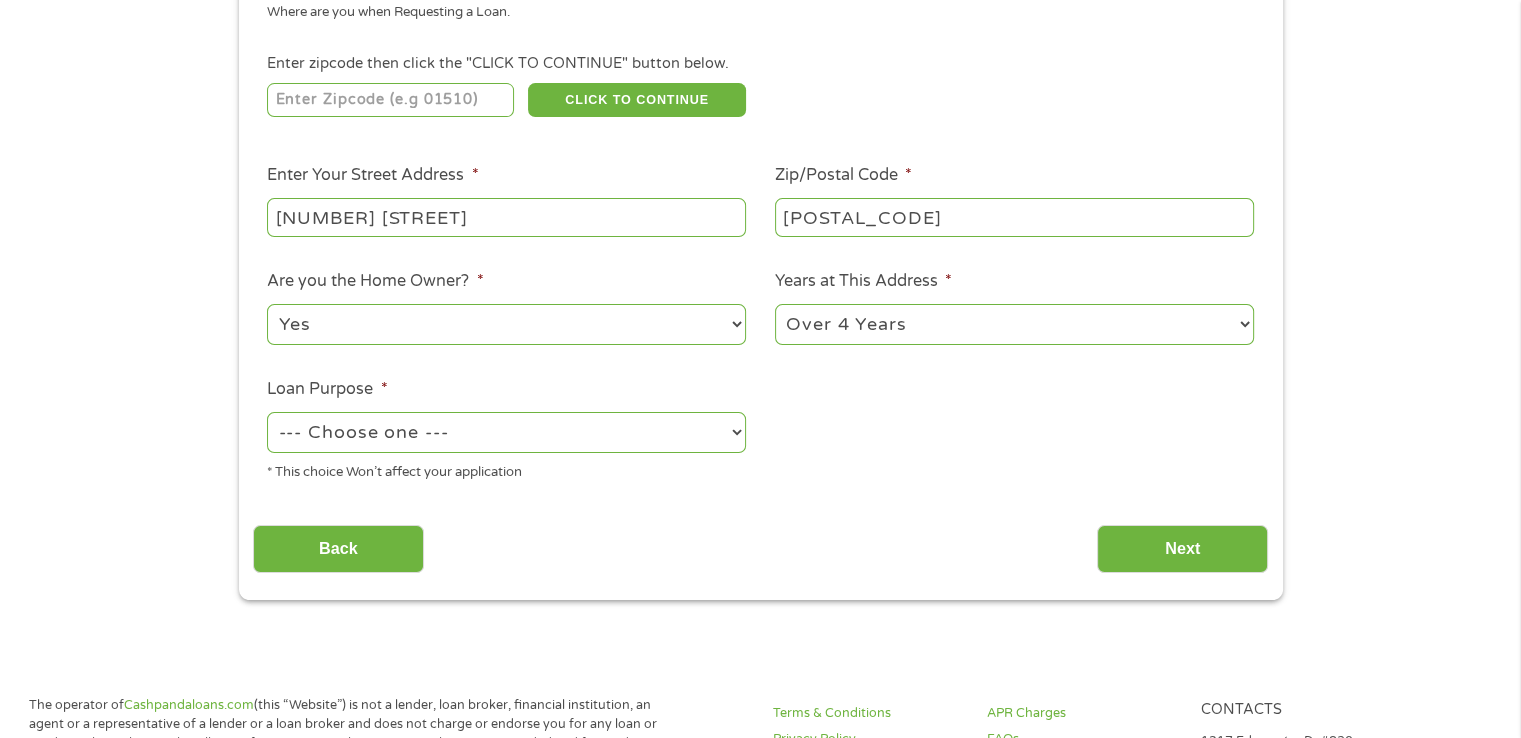 select on "medicalexpenses" 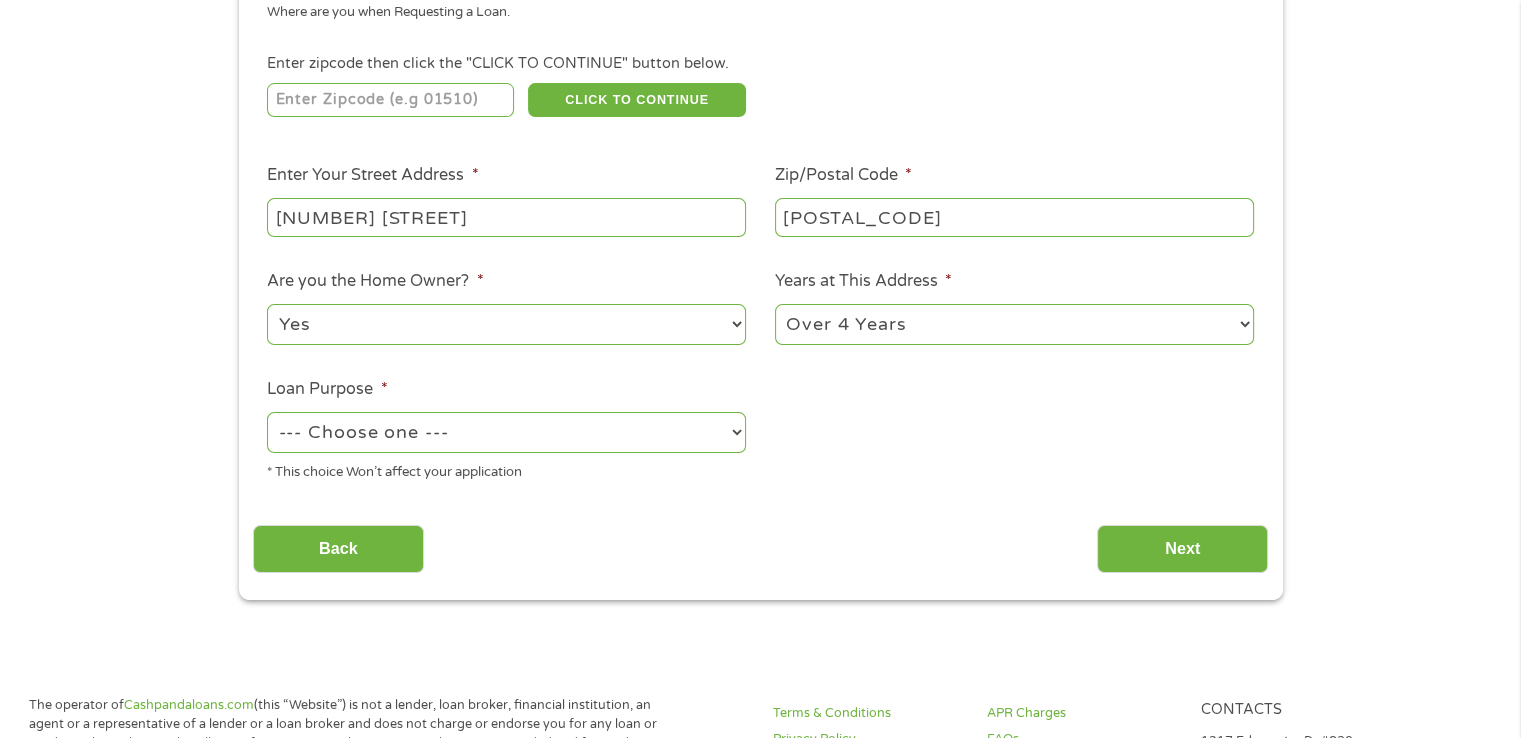 click on "--- Choose one --- Pay Bills Debt Consolidation Home Improvement Major Purchase Car Loan Short Term Cash Medical Expenses Other" at bounding box center (506, 432) 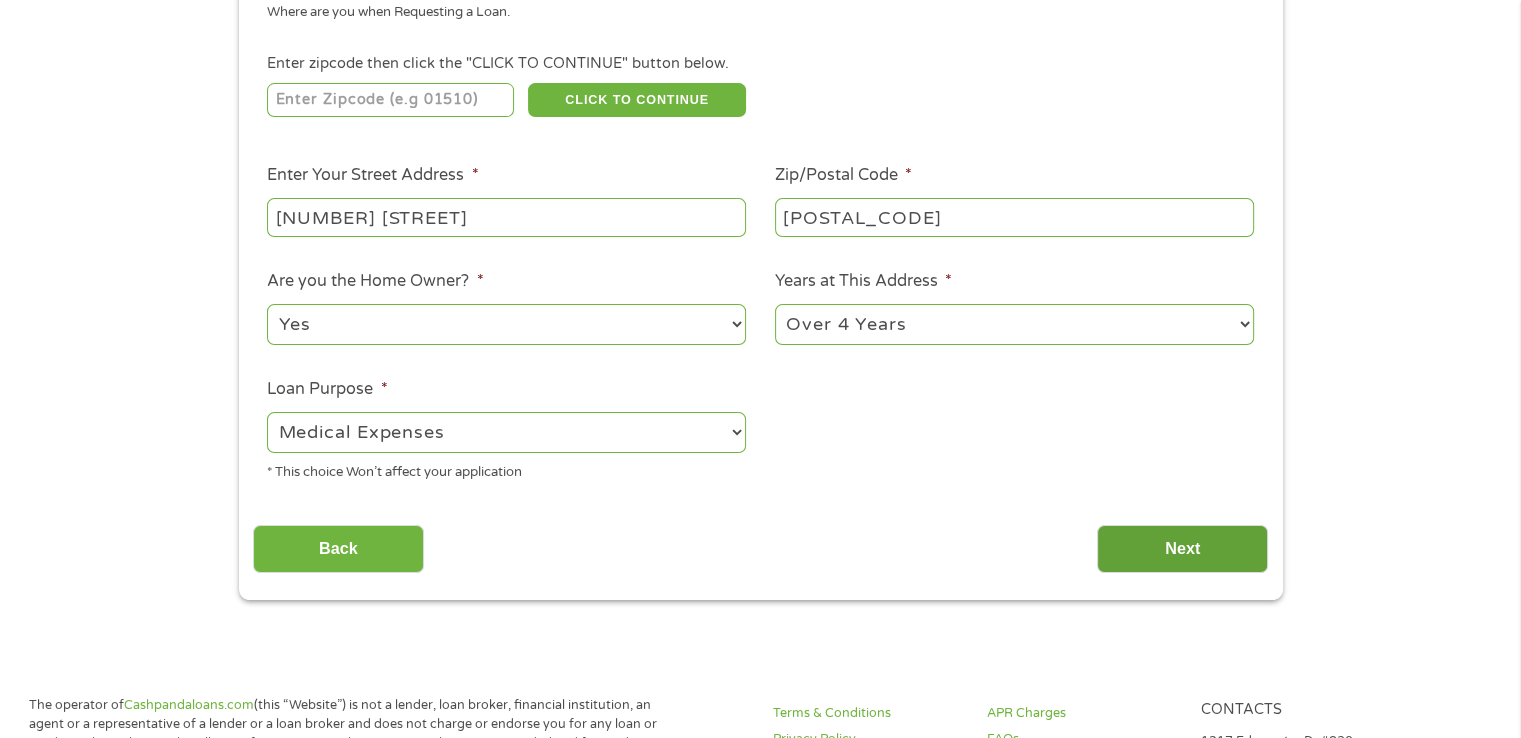 click on "Next" at bounding box center [1182, 549] 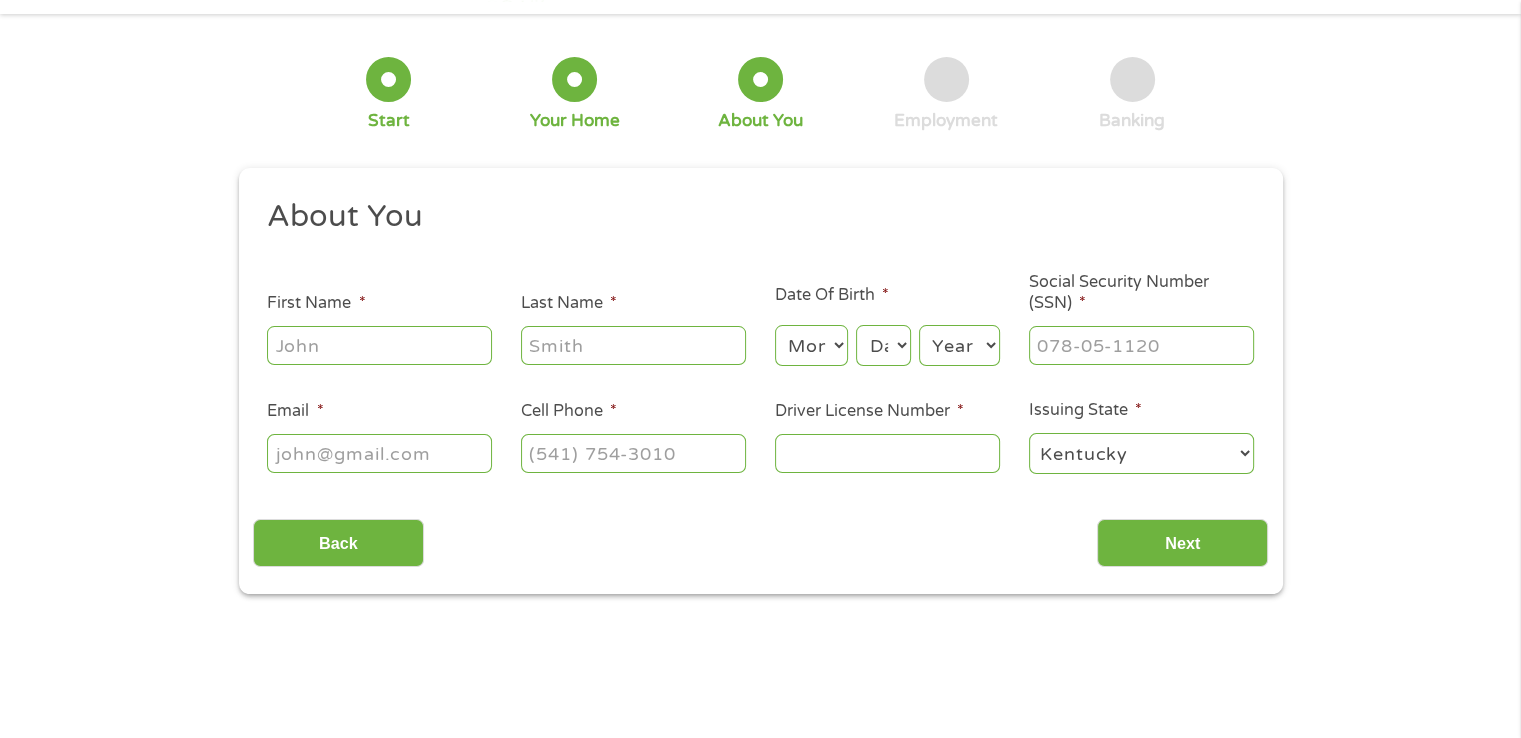 scroll, scrollTop: 0, scrollLeft: 0, axis: both 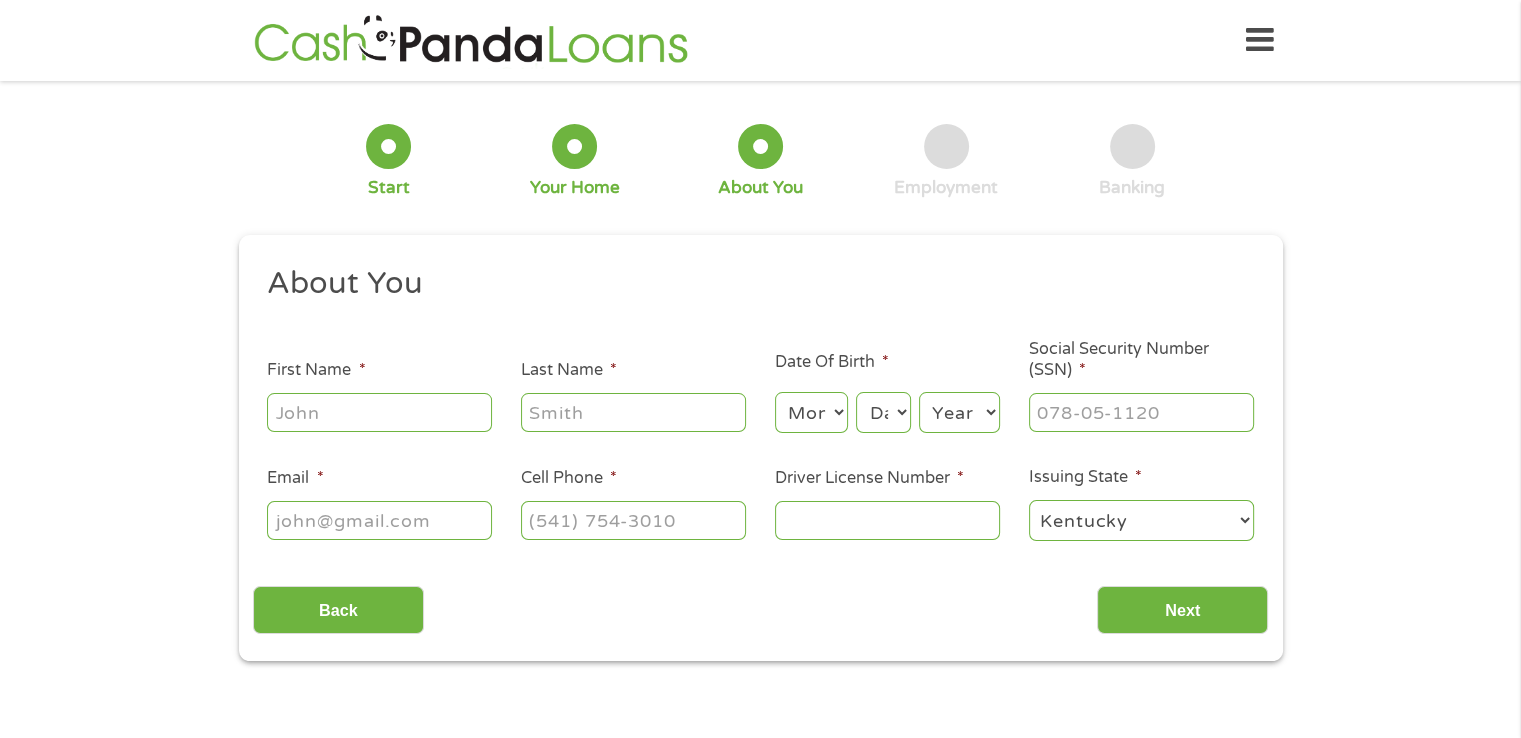 click on "First Name *" at bounding box center [379, 412] 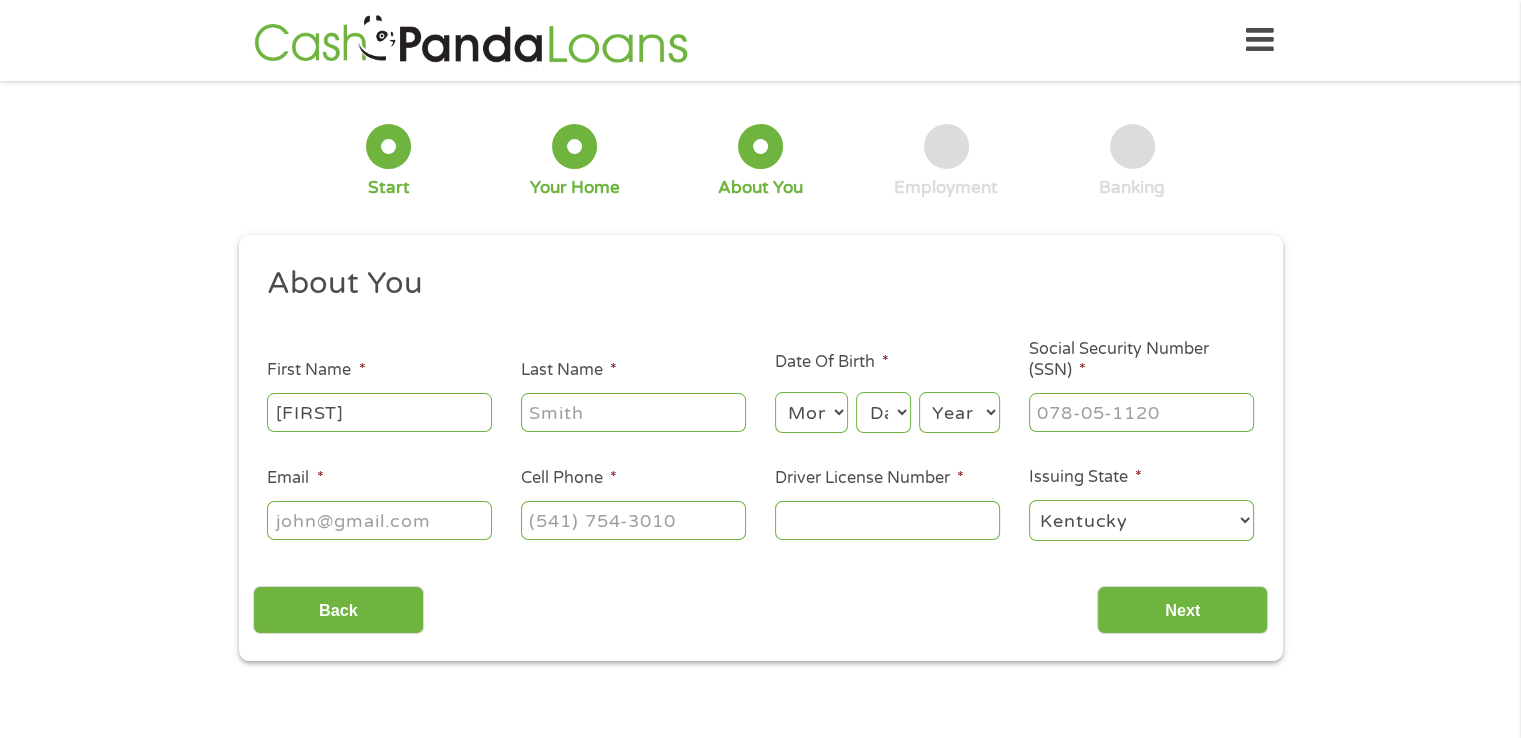 type on "[LAST]" 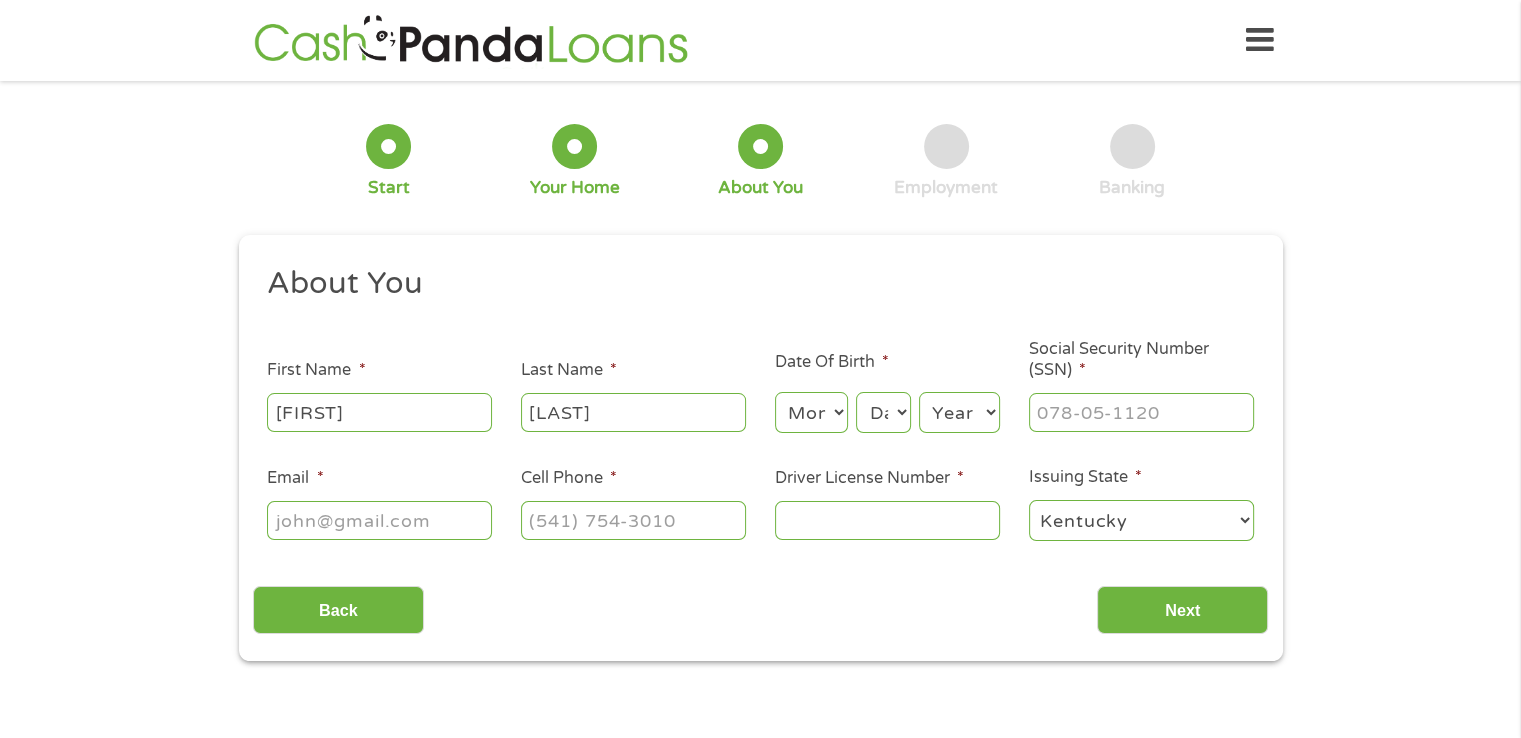 type on "[FIRST]@[DOMAIN]" 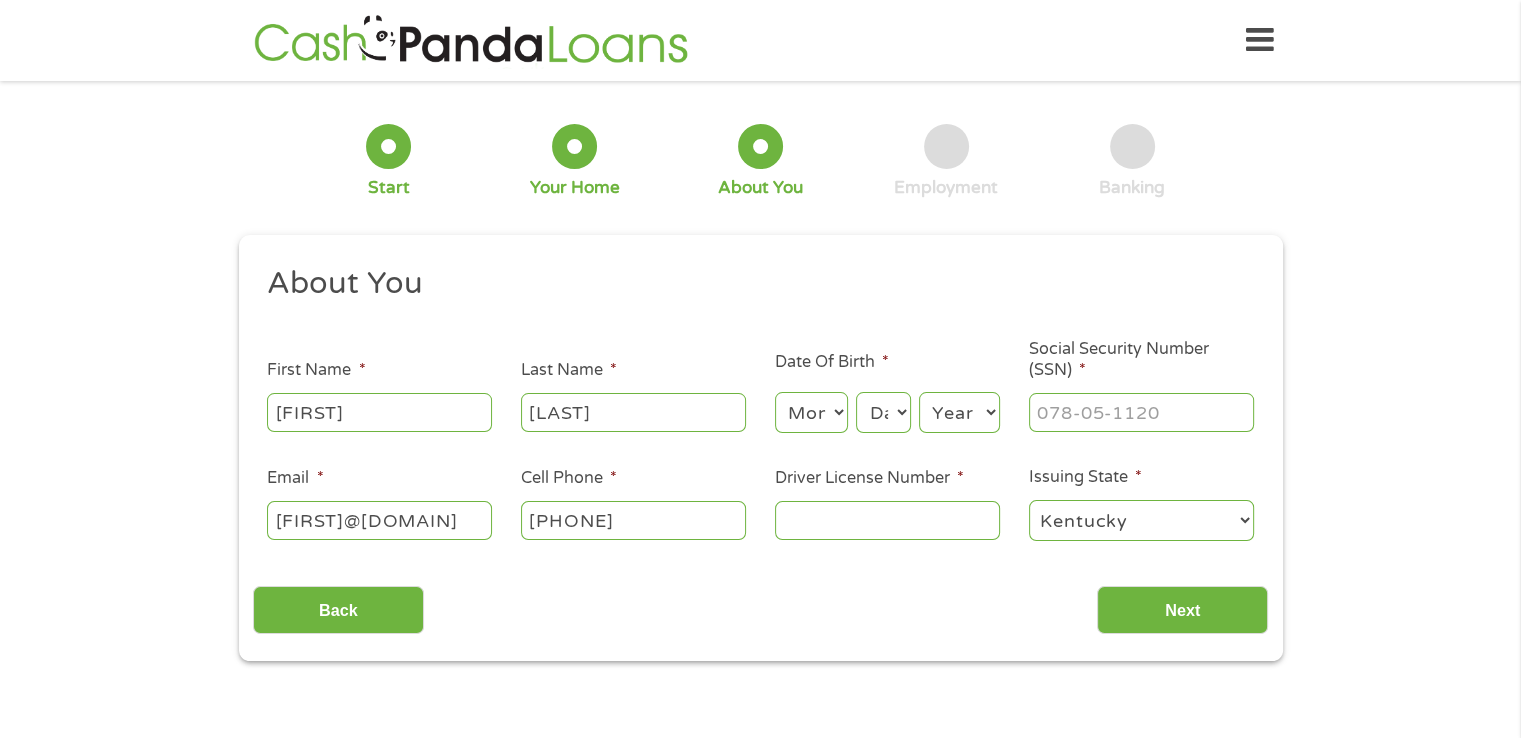 type on "[PHONE]" 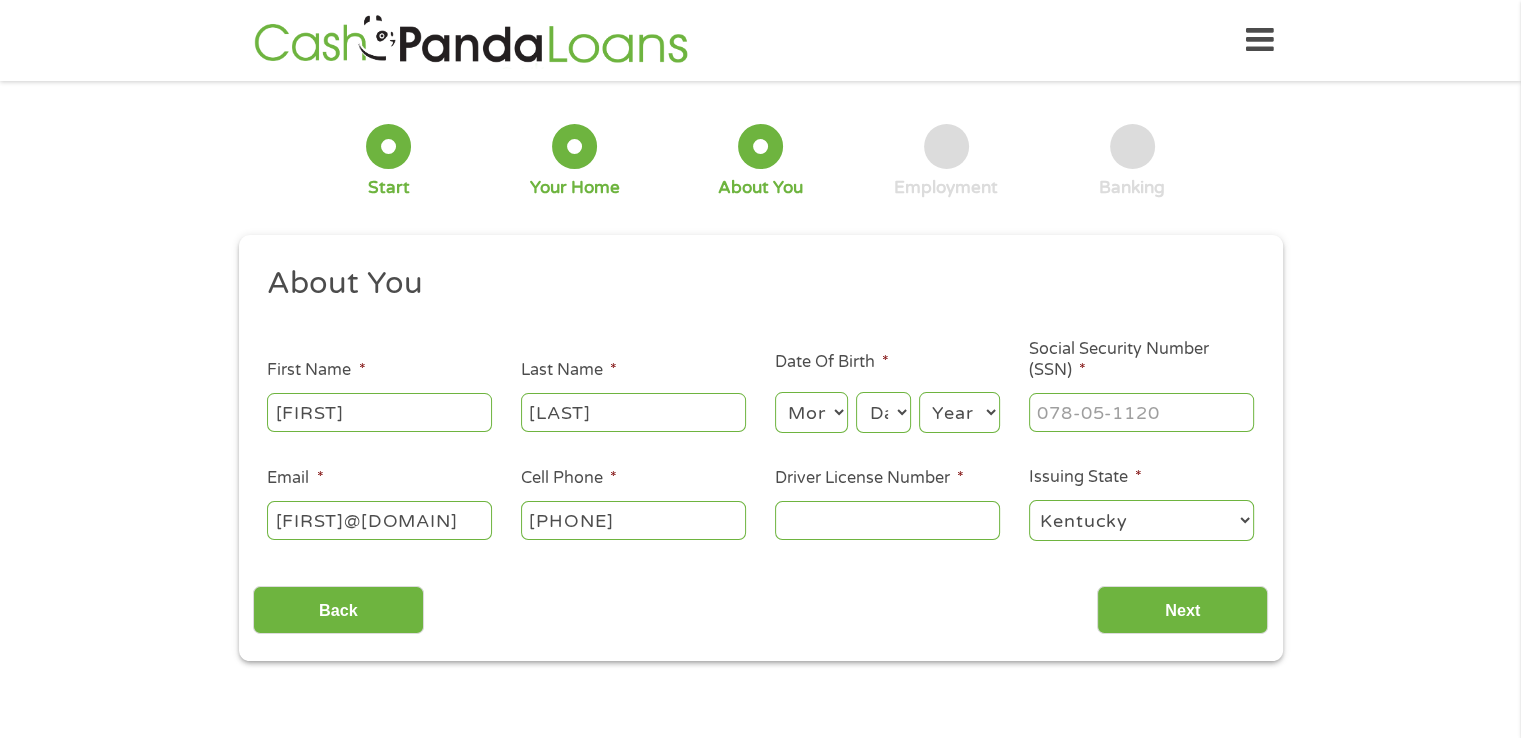click on "Month 1 2 3 4 5 6 7 8 9 10 11 12" at bounding box center [811, 412] 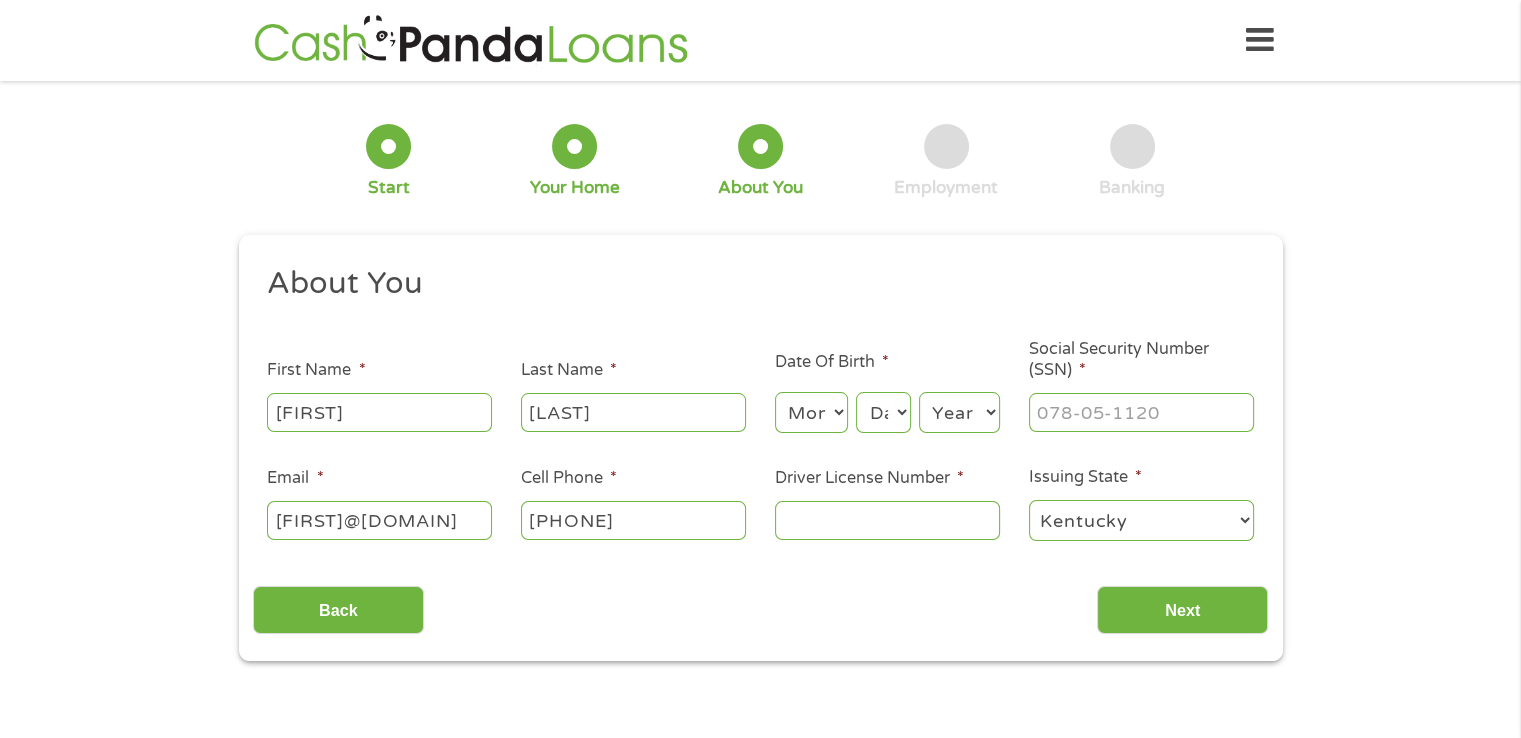 select on "6" 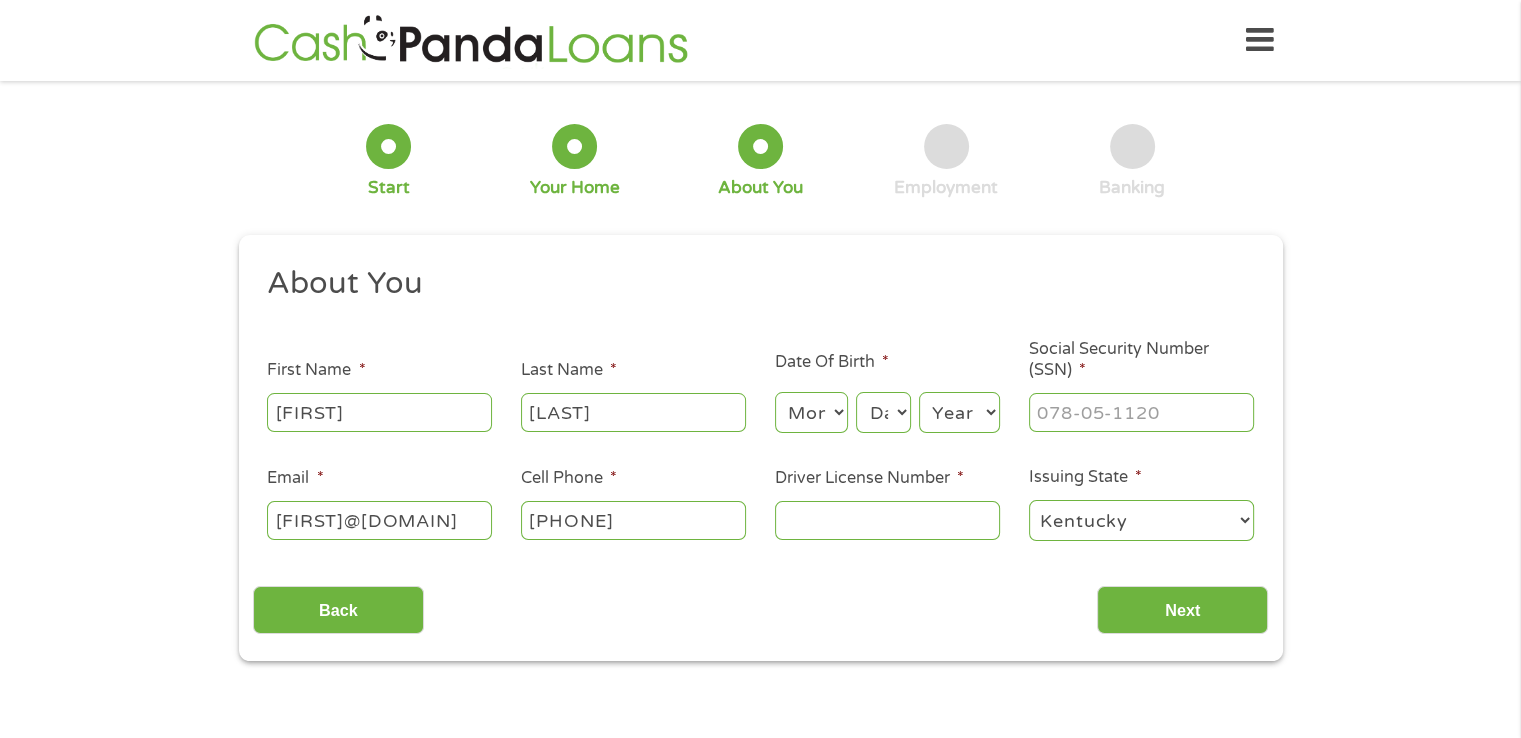 click on "Month 1 2 3 4 5 6 7 8 9 10 11 12" at bounding box center (811, 412) 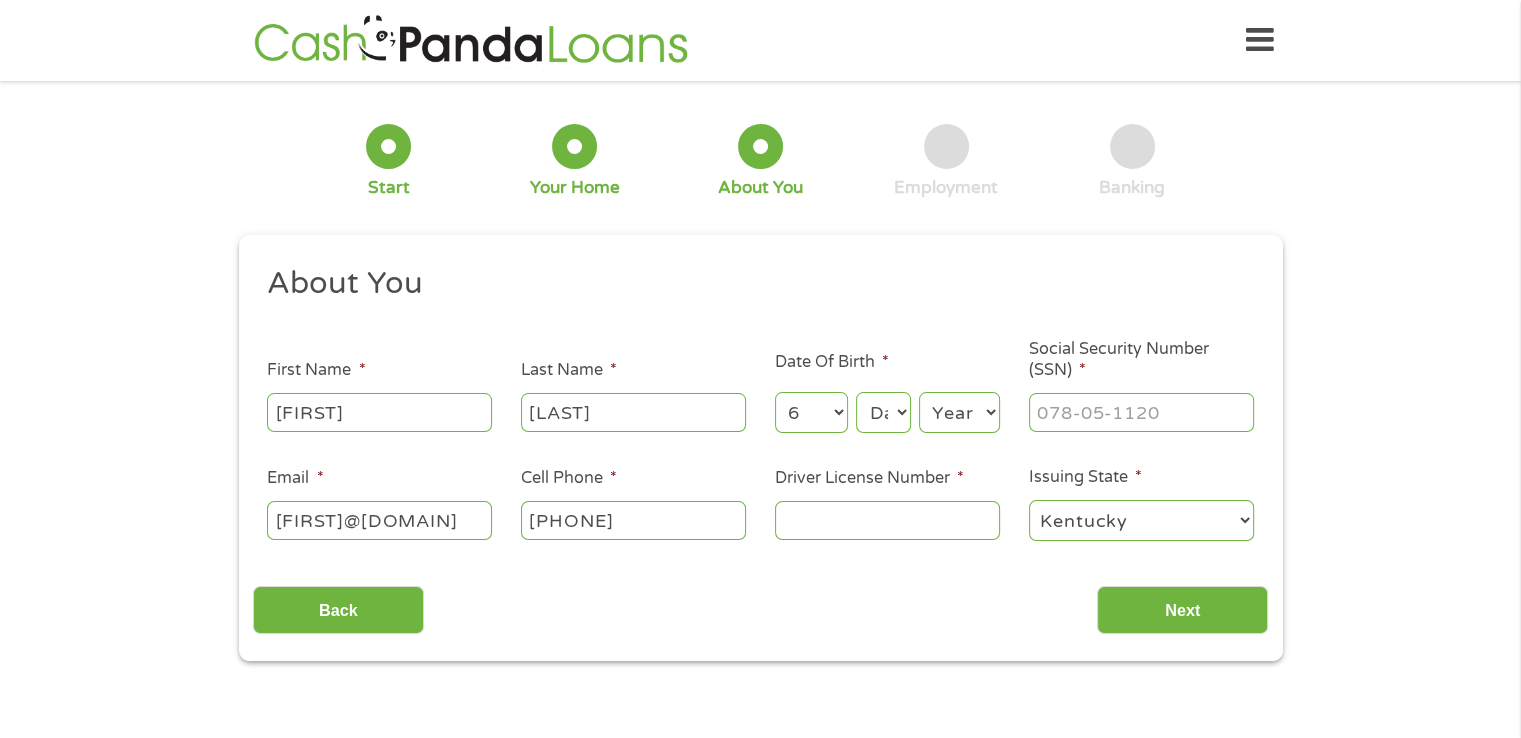 click on "Day 1 2 3 4 5 6 7 8 9 10 11 12 13 14 15 16 17 18 19 20 21 22 23 24 25 26 27 28 29 30 31" at bounding box center (883, 412) 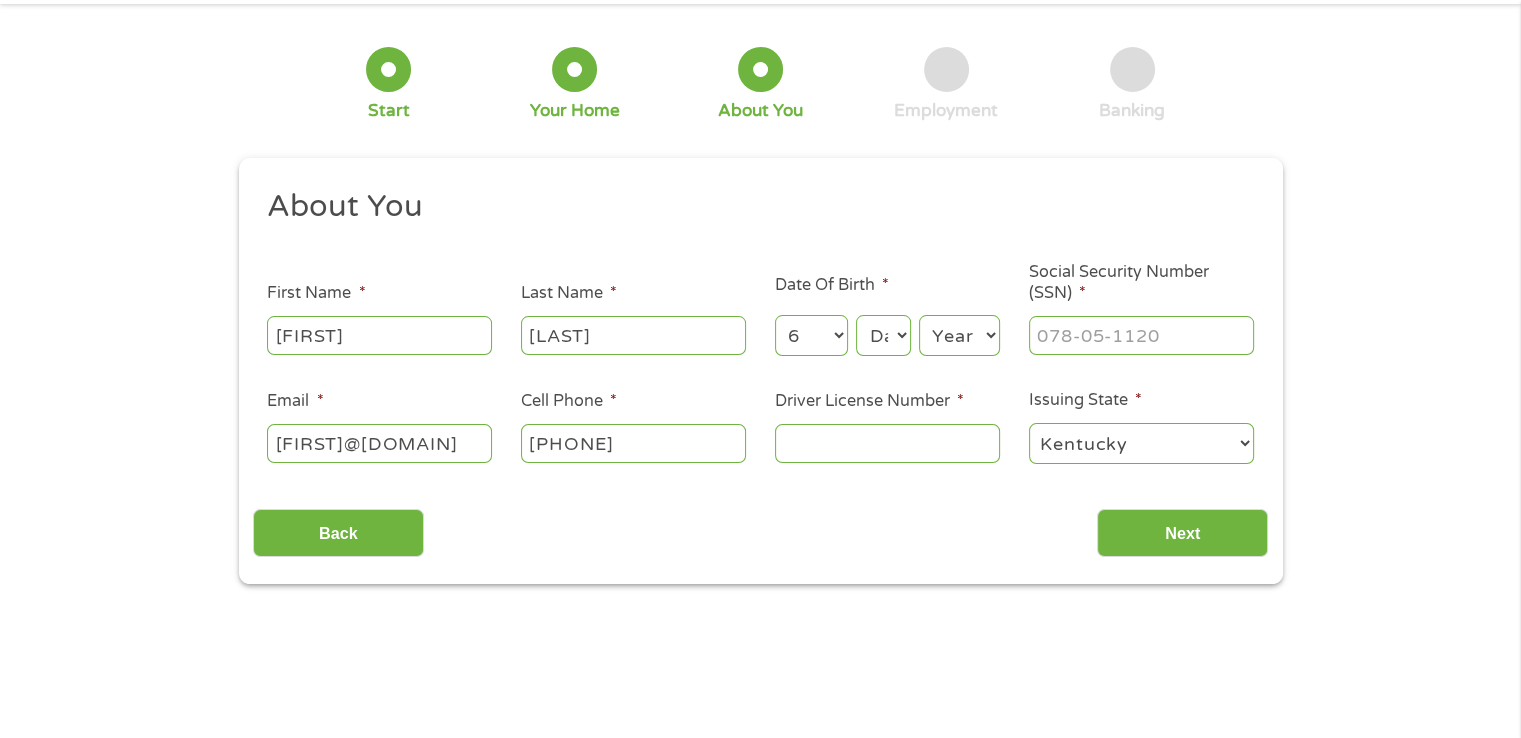 scroll, scrollTop: 100, scrollLeft: 0, axis: vertical 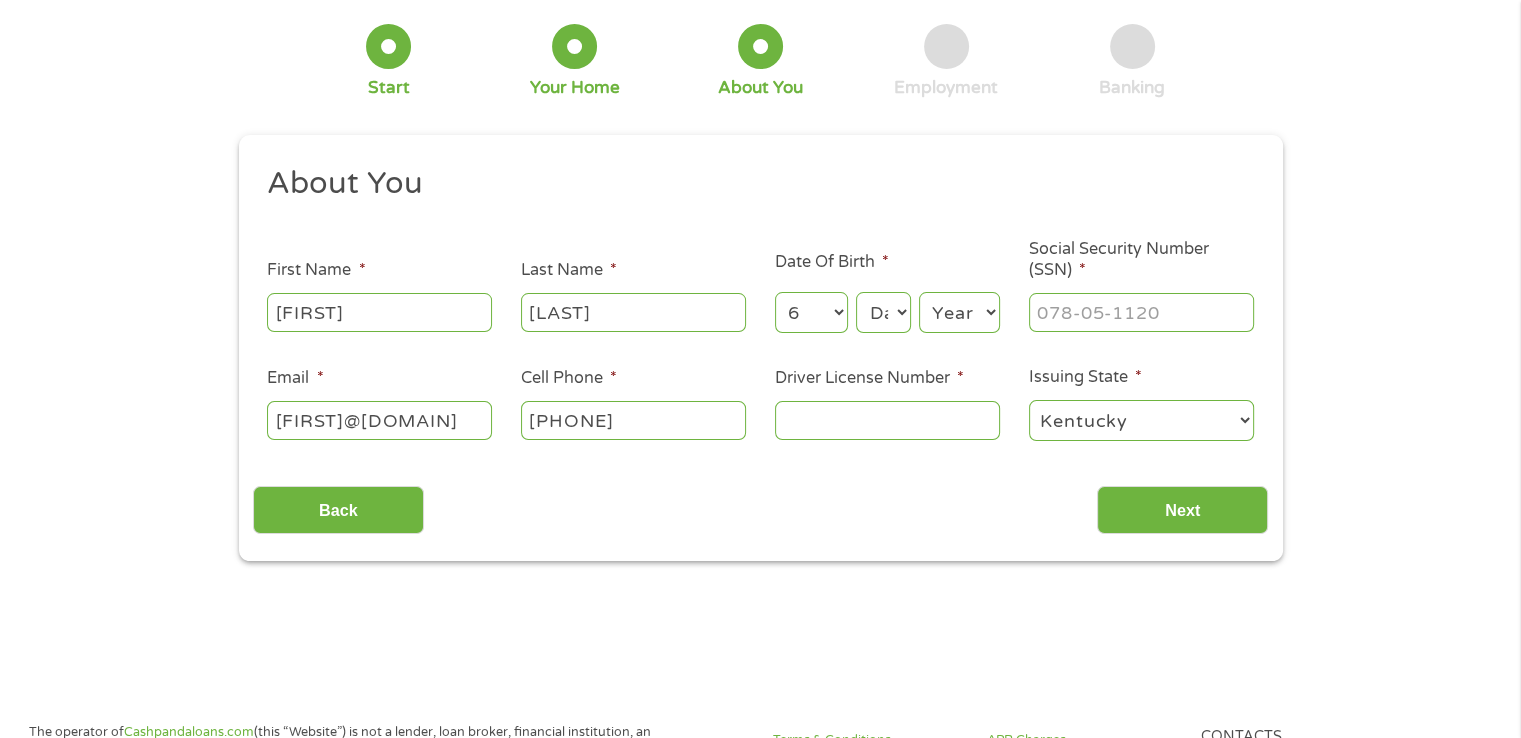 click on "Day 1 2 3 4 5 6 7 8 9 10 11 12 13 14 15 16 17 18 19 20 21 22 23 24 25 26 27 28 29 30 31" at bounding box center [883, 312] 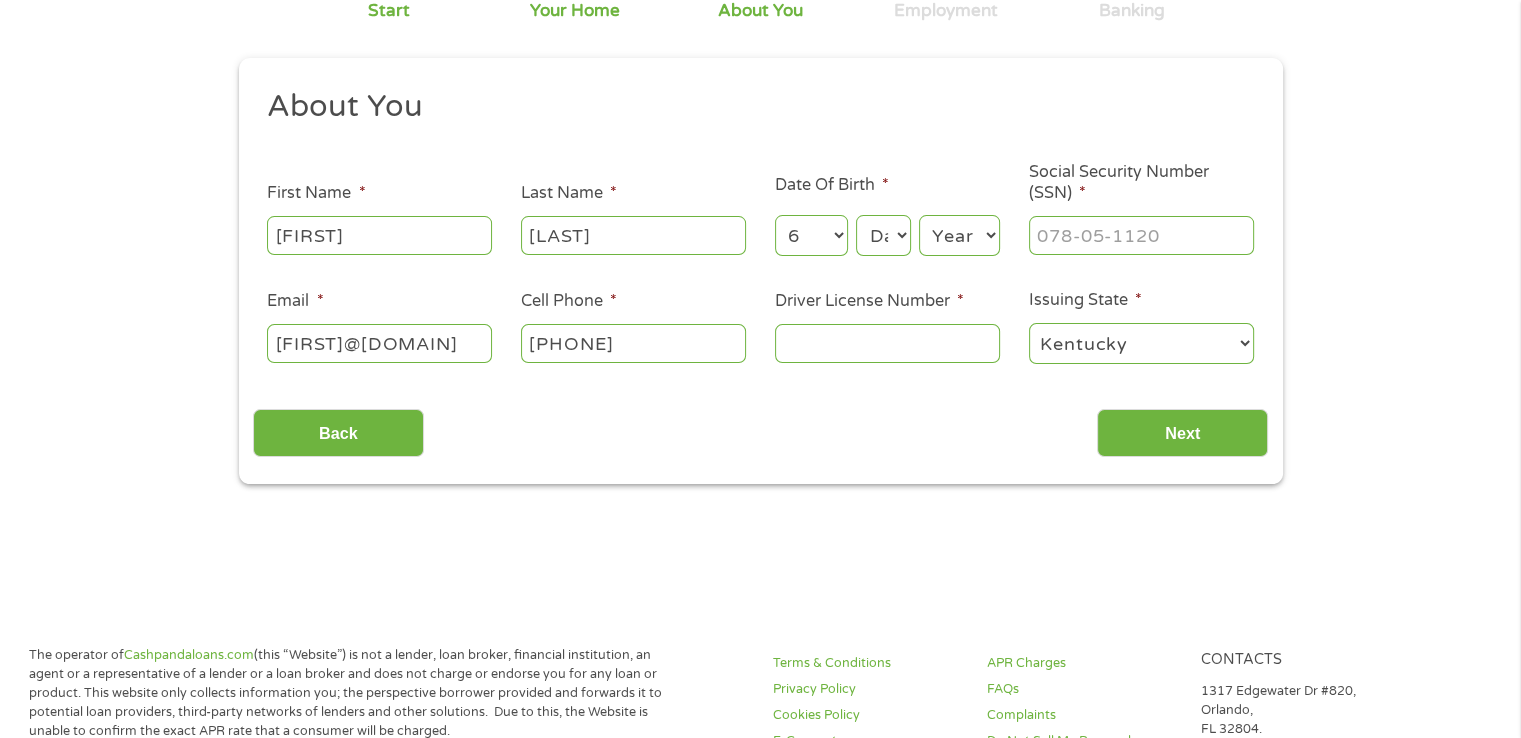 scroll, scrollTop: 200, scrollLeft: 0, axis: vertical 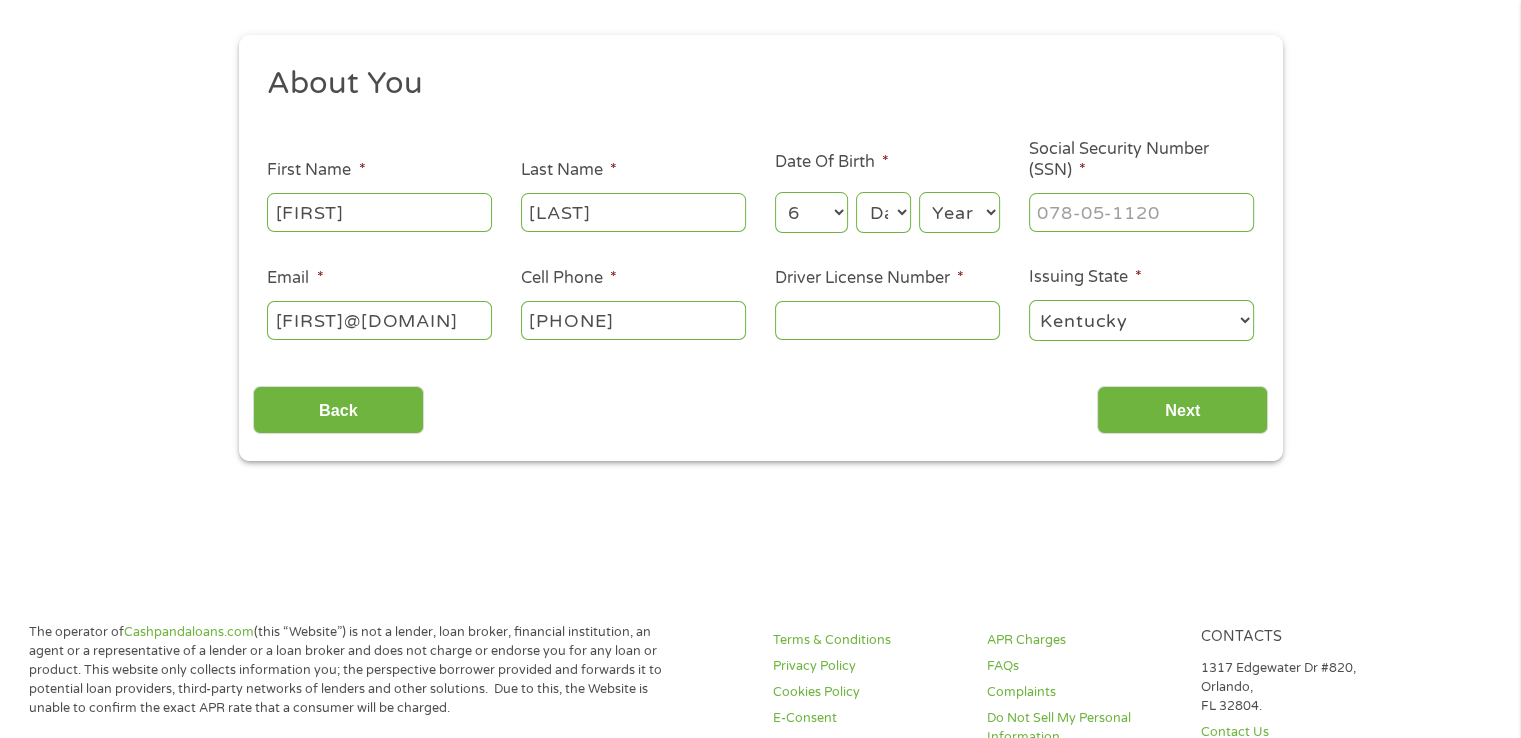 click on "Day 1 2 3 4 5 6 7 8 9 10 11 12 13 14 15 16 17 18 19 20 21 22 23 24 25 26 27 28 29 30 31" at bounding box center [883, 212] 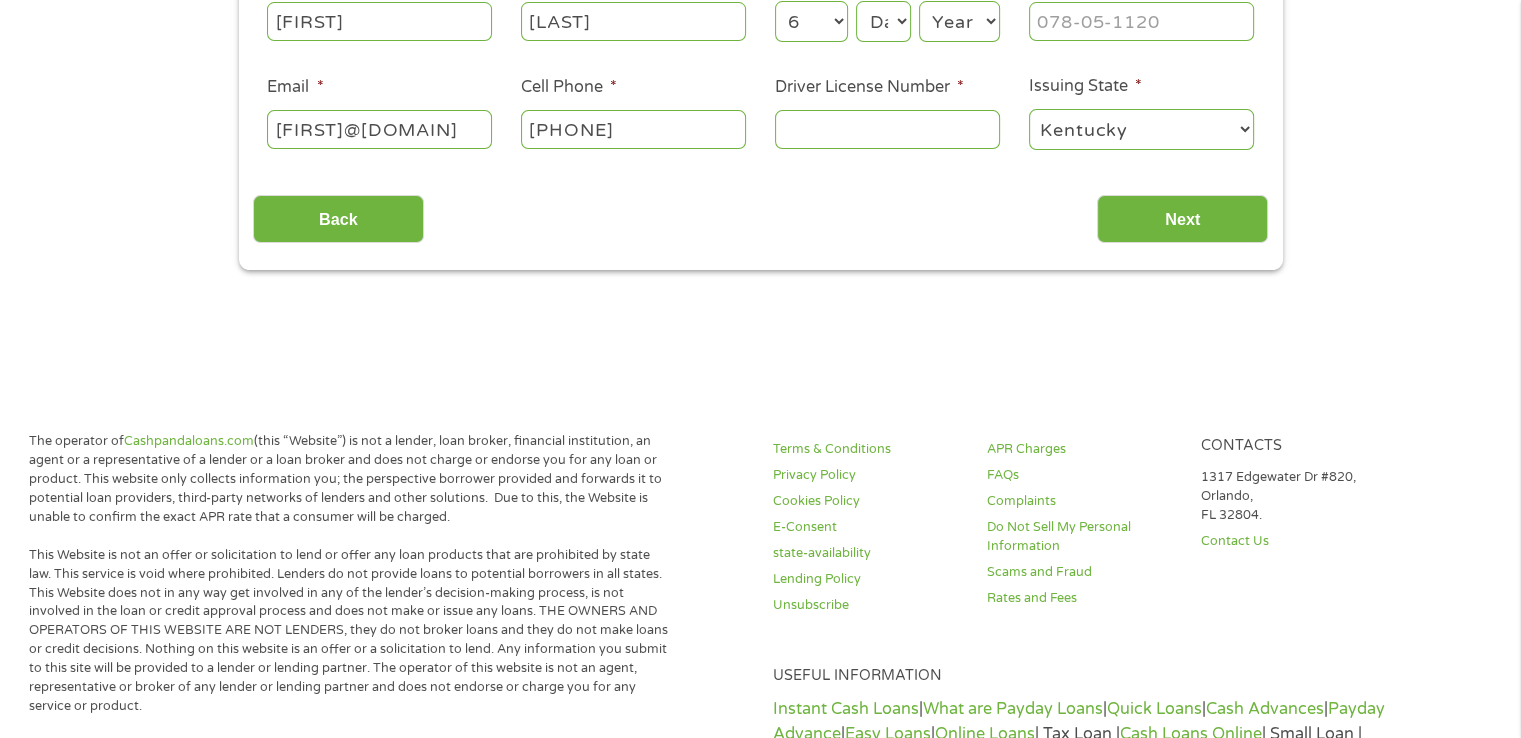 scroll, scrollTop: 400, scrollLeft: 0, axis: vertical 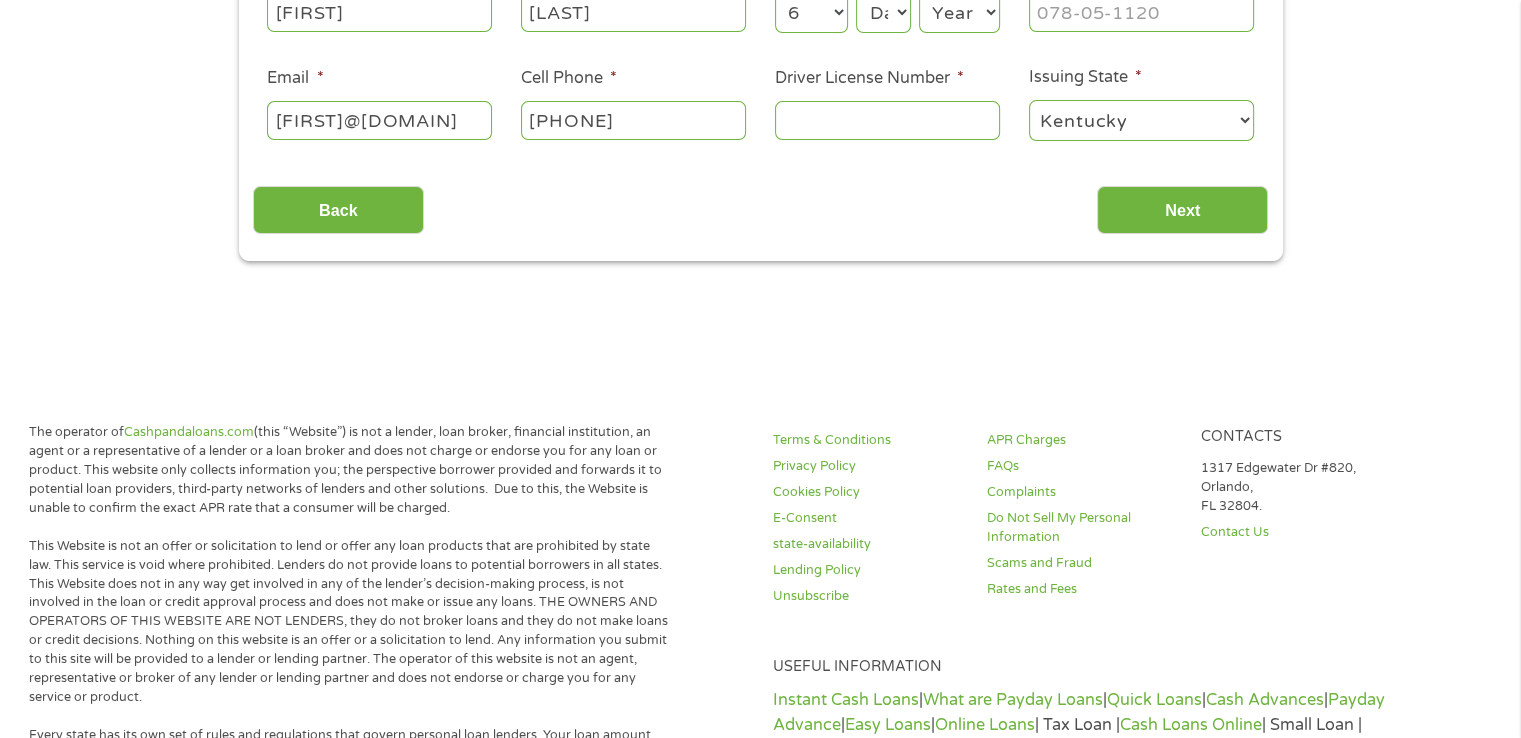 click on "Day 1 2 3 4 5 6 7 8 9 10 11 12 13 14 15 16 17 18 19 20 21 22 23 24 25 26 27 28 29 30 31" at bounding box center (883, 12) 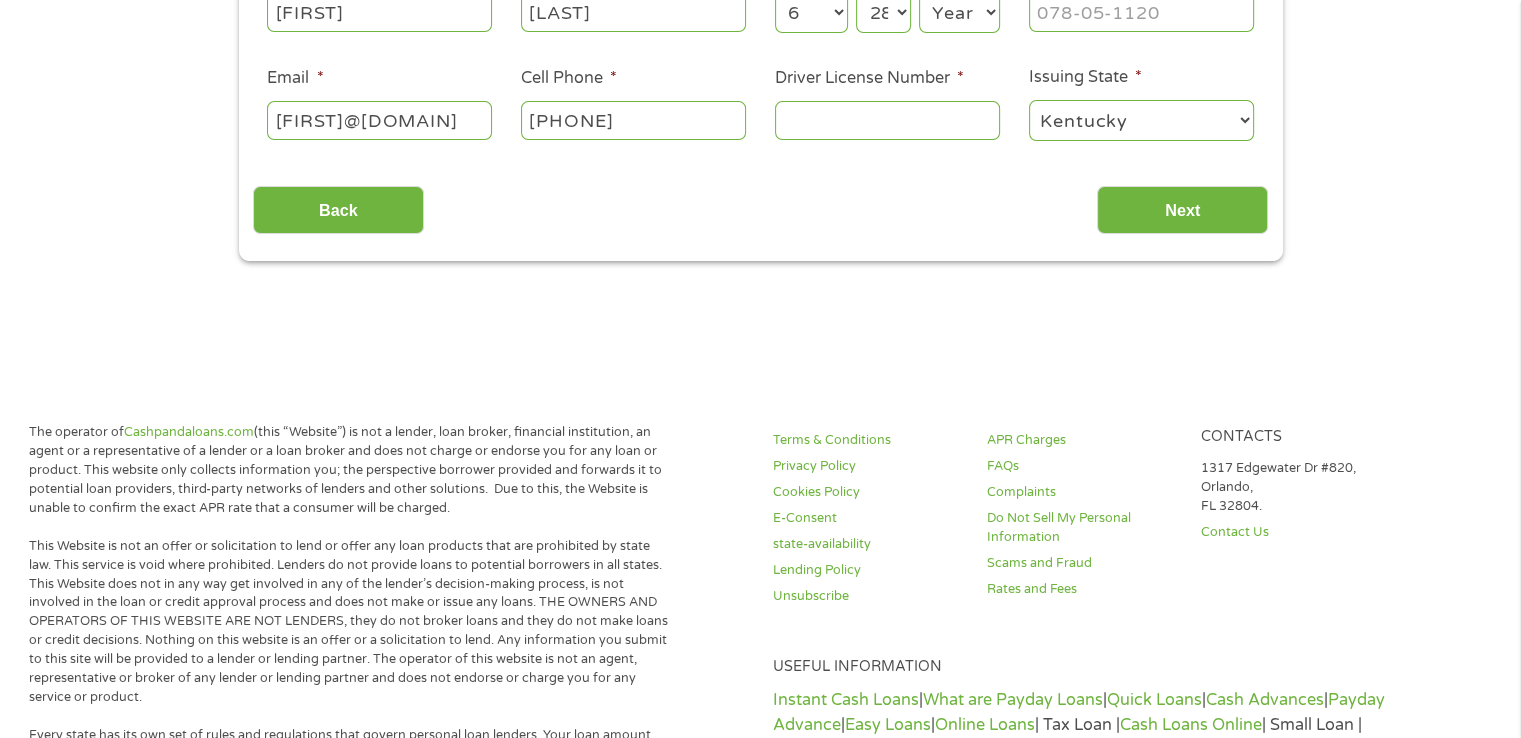 click on "Day 1 2 3 4 5 6 7 8 9 10 11 12 13 14 15 16 17 18 19 20 21 22 23 24 25 26 27 28 29 30 31" at bounding box center (883, 12) 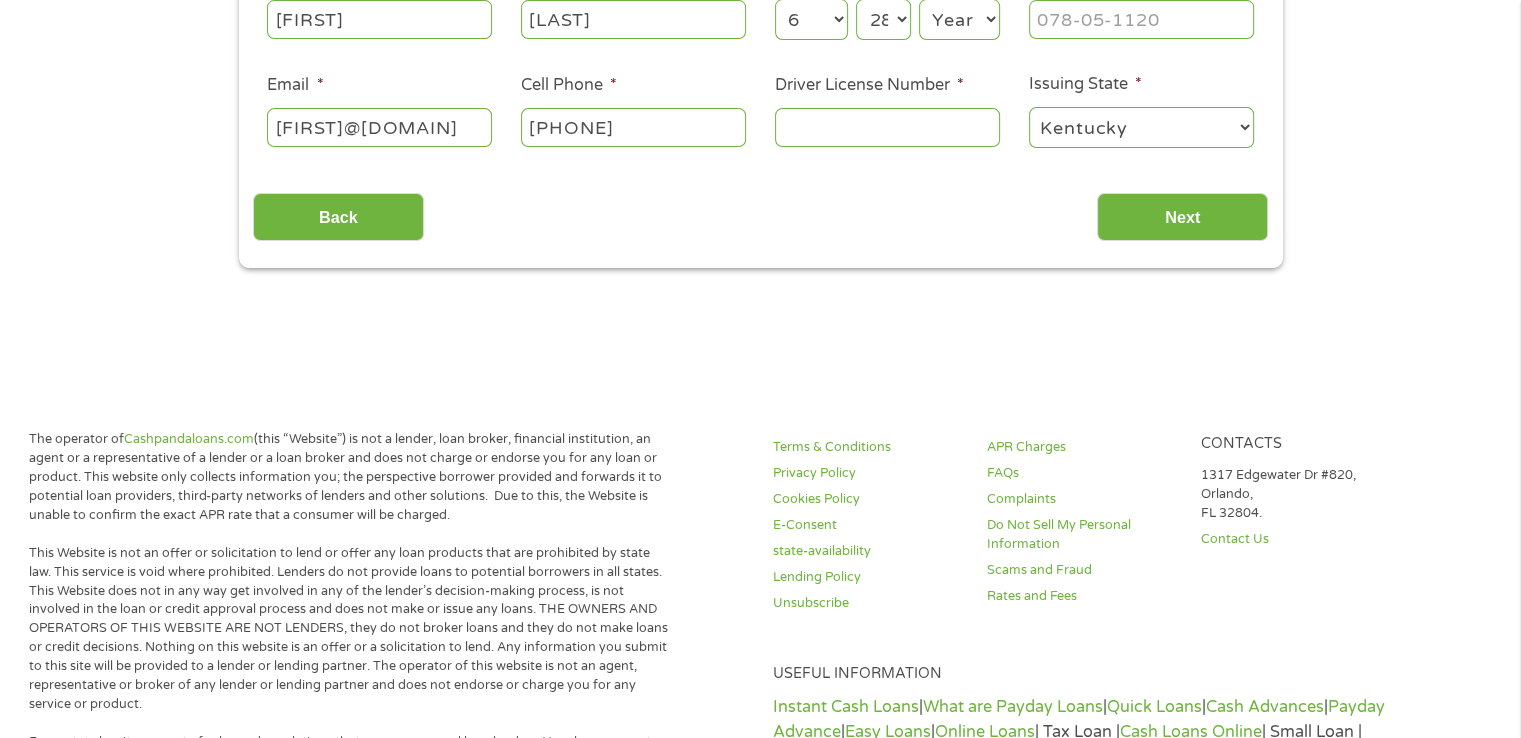 click on "Year 2007 2006 2005 2004 2003 2002 2001 2000 1999 1998 1997 1996 1995 1994 1993 1992 1991 1990 1989 1988 1987 1986 1985 1984 1983 1982 1981 1980 1979 1978 1977 1976 1975 1974 1973 1972 1971 1970 1969 1968 1967 1966 1965 1964 1963 1962 1961 1960 1959 1958 1957 1956 1955 1954 1953 1952 1951 1950 1949 1948 1947 1946 1945 1944 1943 1942 1941 1940 1939 1938 1937 1936 1935 1934 1933 1932 1931 1930 1929 1928 1927 1926 1925 1924 1923 1922 1921 1920" at bounding box center (959, 19) 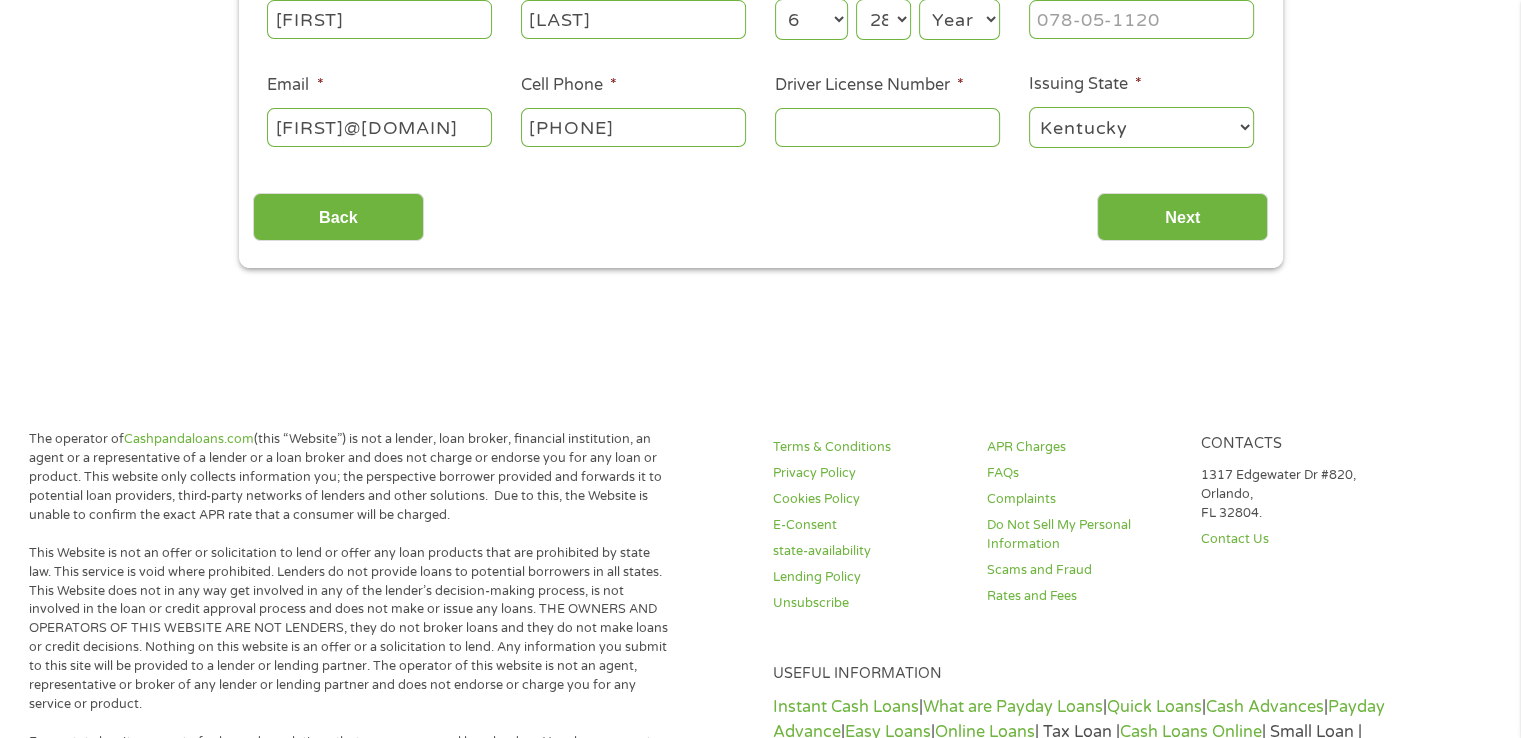 select on "1979" 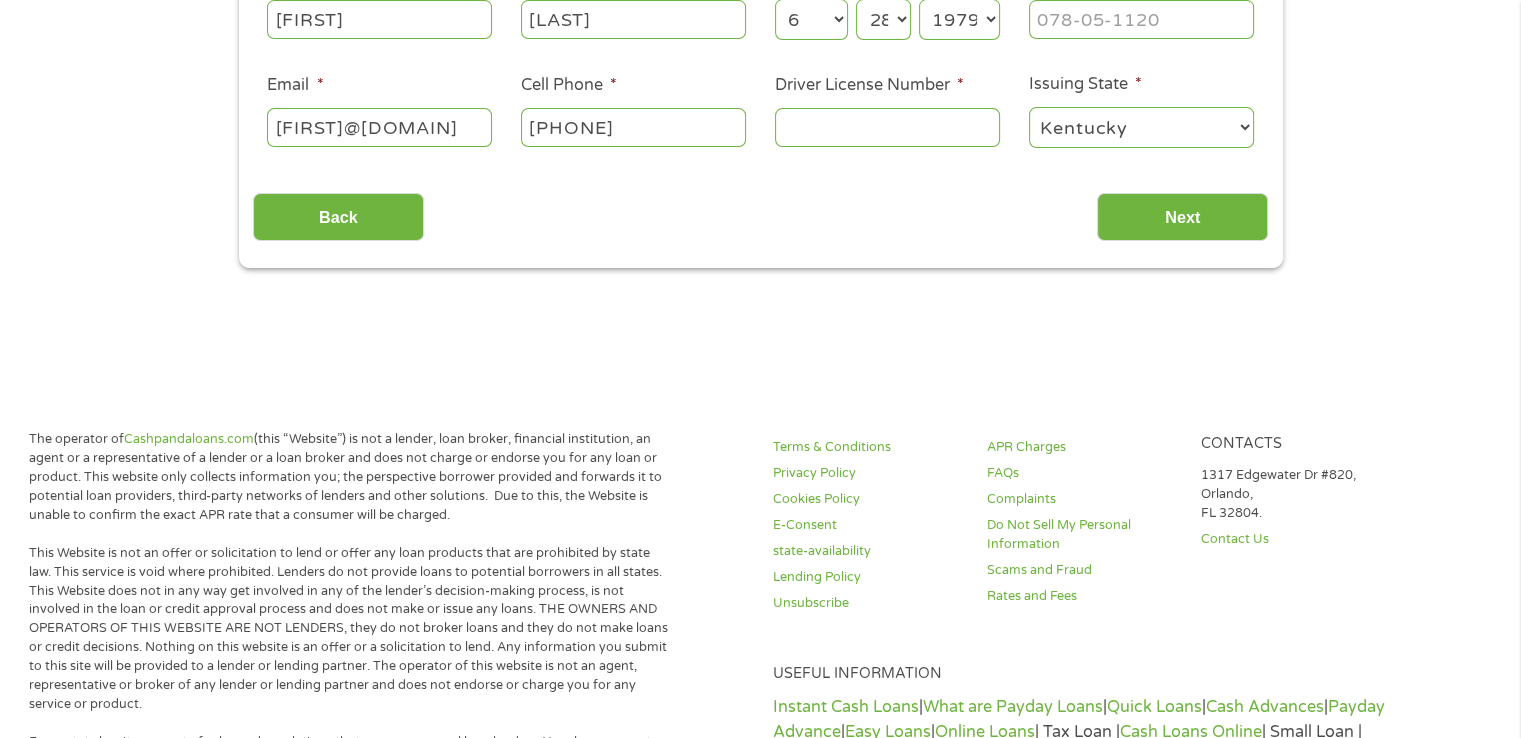 click on "Year 2007 2006 2005 2004 2003 2002 2001 2000 1999 1998 1997 1996 1995 1994 1993 1992 1991 1990 1989 1988 1987 1986 1985 1984 1983 1982 1981 1980 1979 1978 1977 1976 1975 1974 1973 1972 1971 1970 1969 1968 1967 1966 1965 1964 1963 1962 1961 1960 1959 1958 1957 1956 1955 1954 1953 1952 1951 1950 1949 1948 1947 1946 1945 1944 1943 1942 1941 1940 1939 1938 1937 1936 1935 1934 1933 1932 1931 1930 1929 1928 1927 1926 1925 1924 1923 1922 1921 1920" at bounding box center (959, 19) 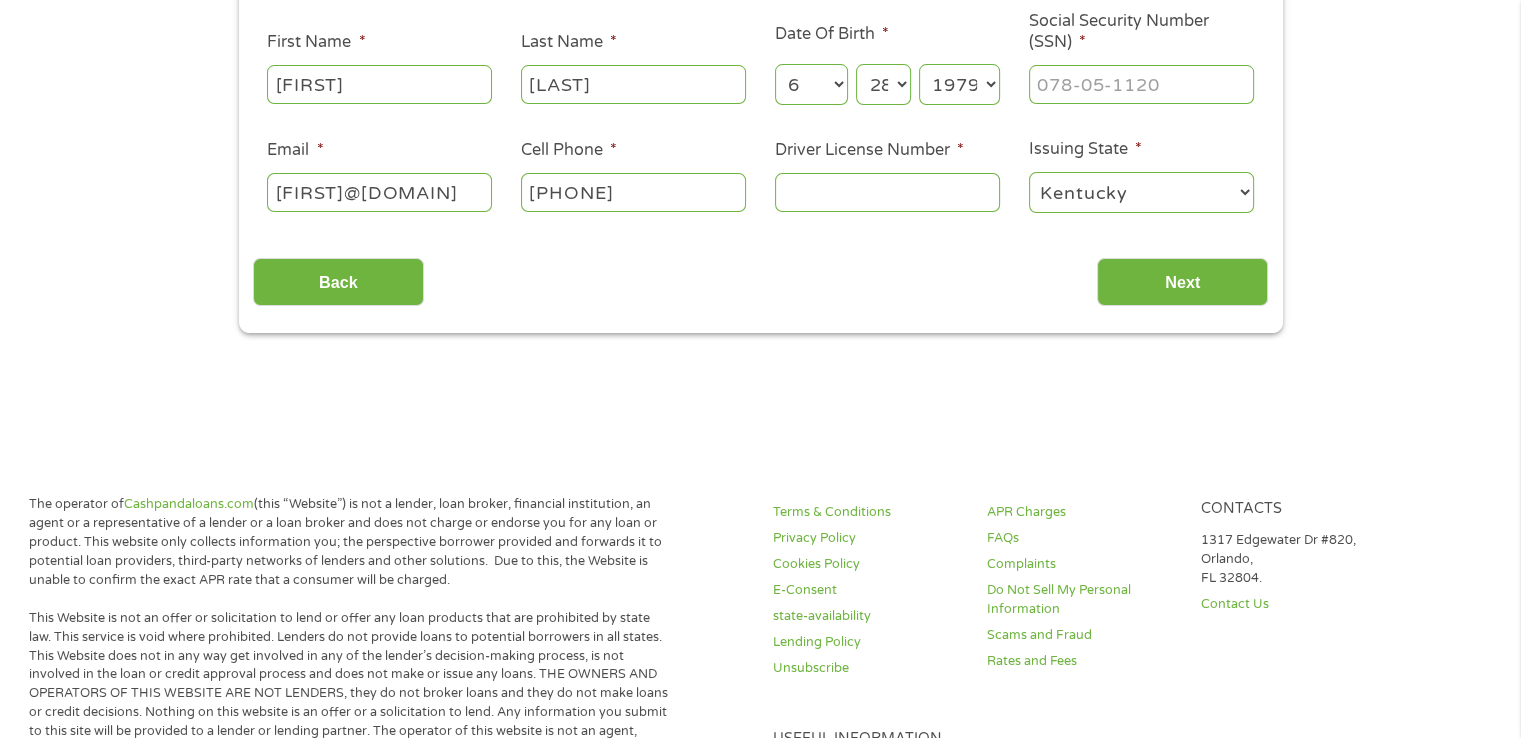 scroll, scrollTop: 293, scrollLeft: 0, axis: vertical 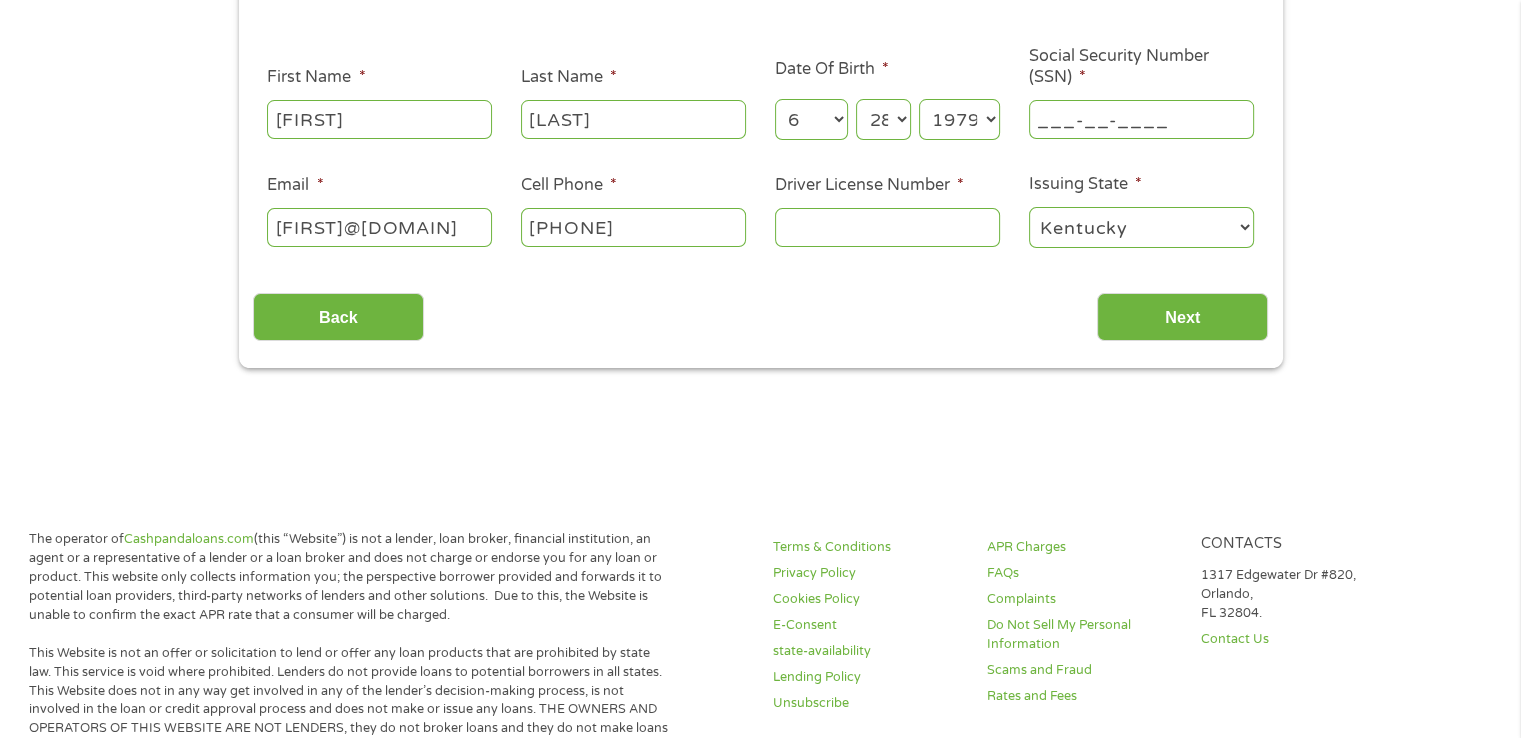 click on "___-__-____" at bounding box center [1141, 119] 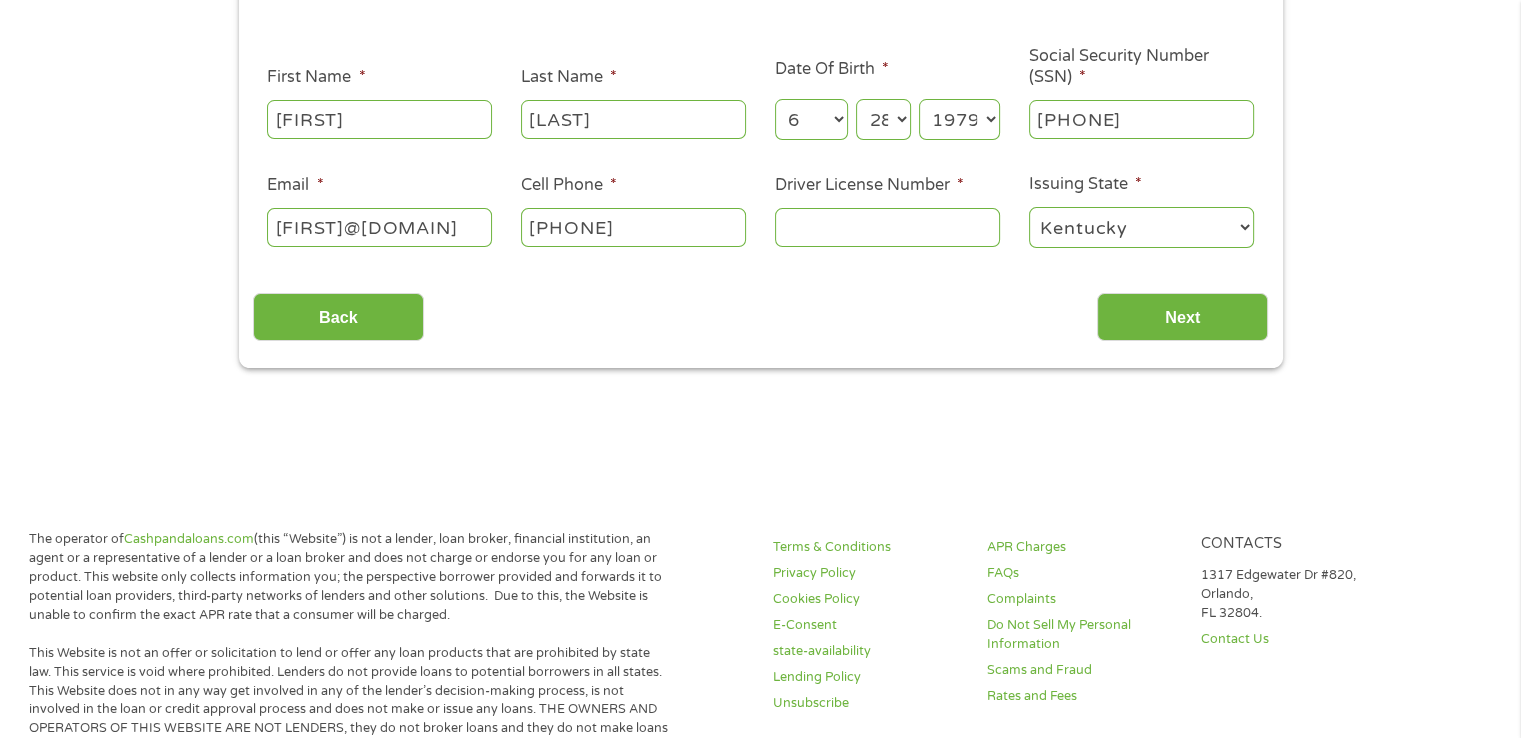 type on "[PHONE]" 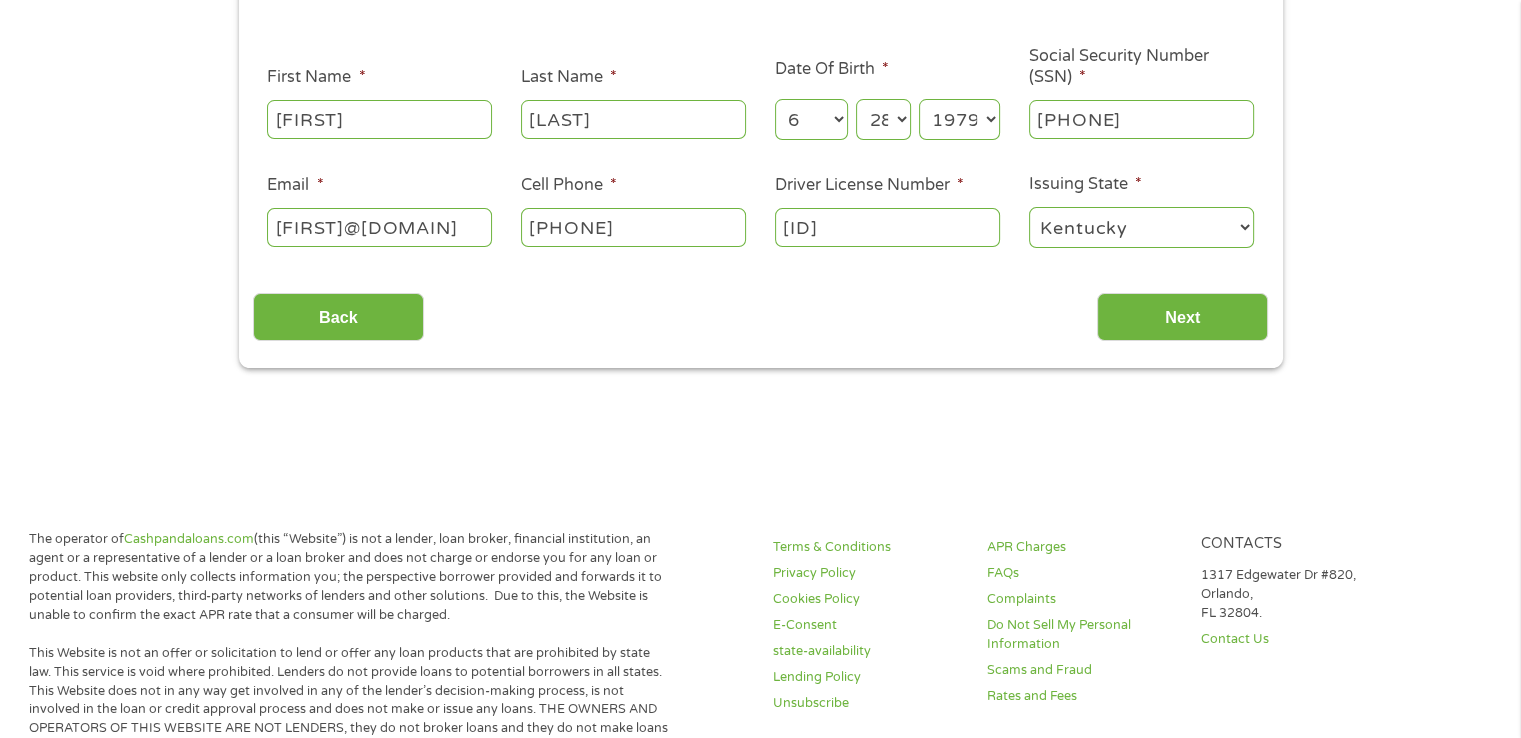 type on "[ID]" 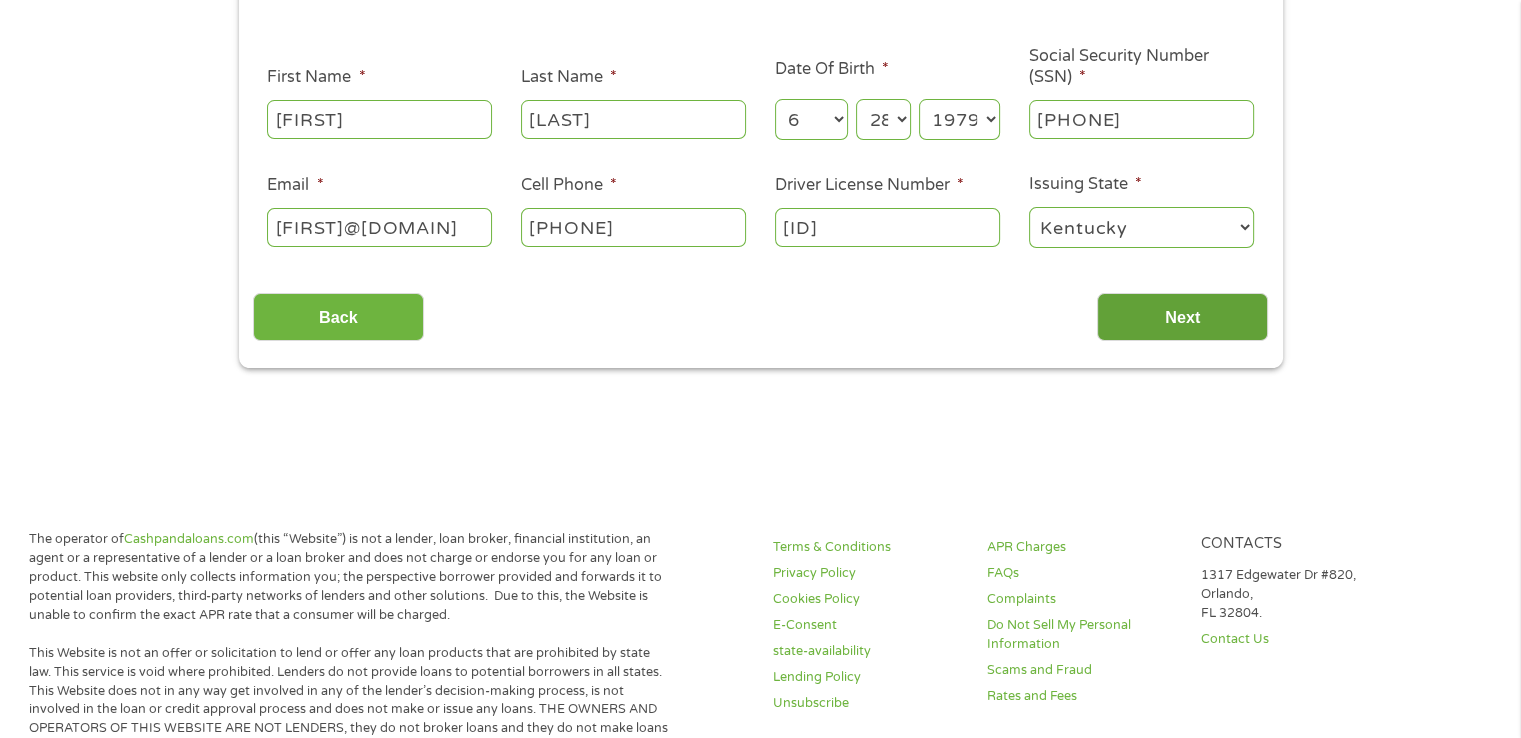 click on "Next" at bounding box center [1182, 317] 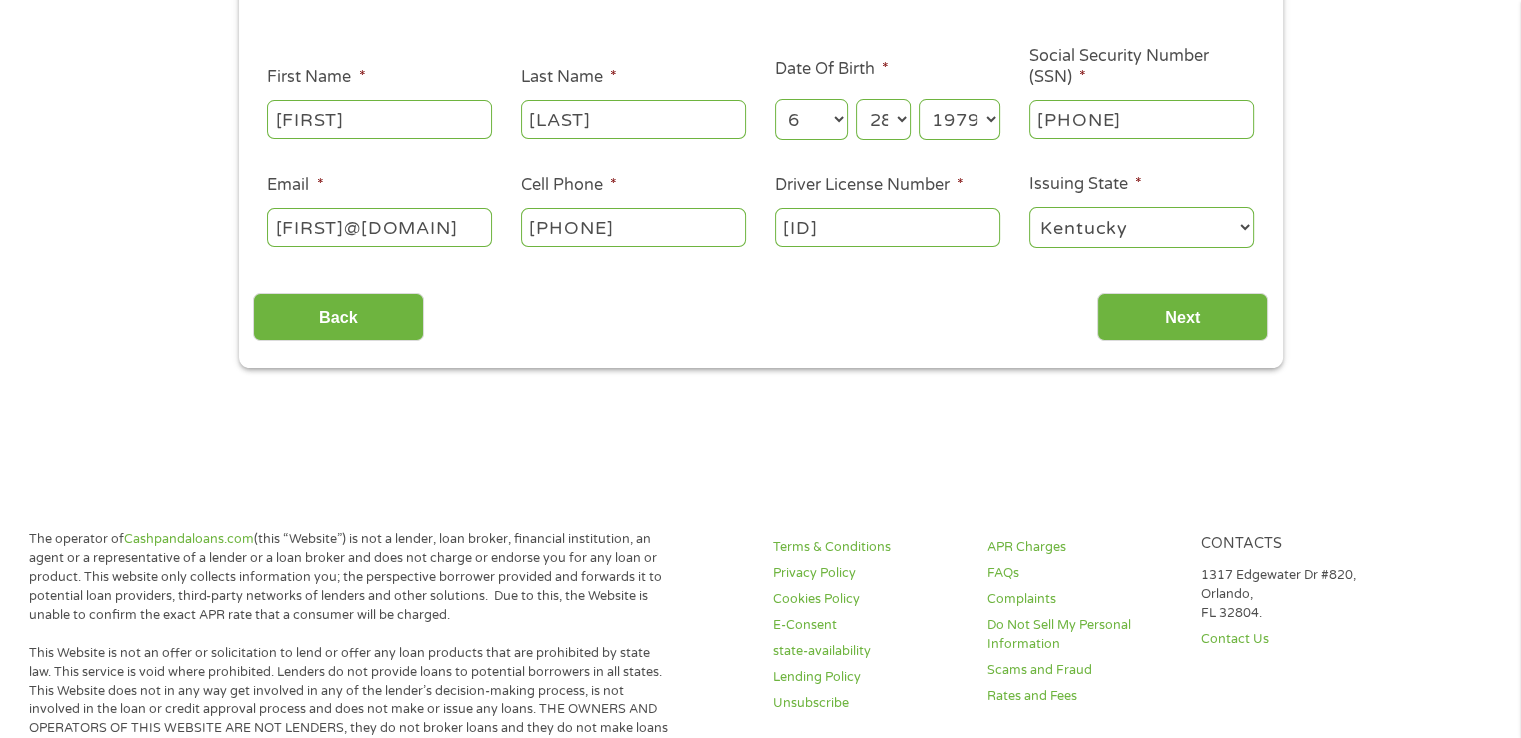 scroll, scrollTop: 8, scrollLeft: 8, axis: both 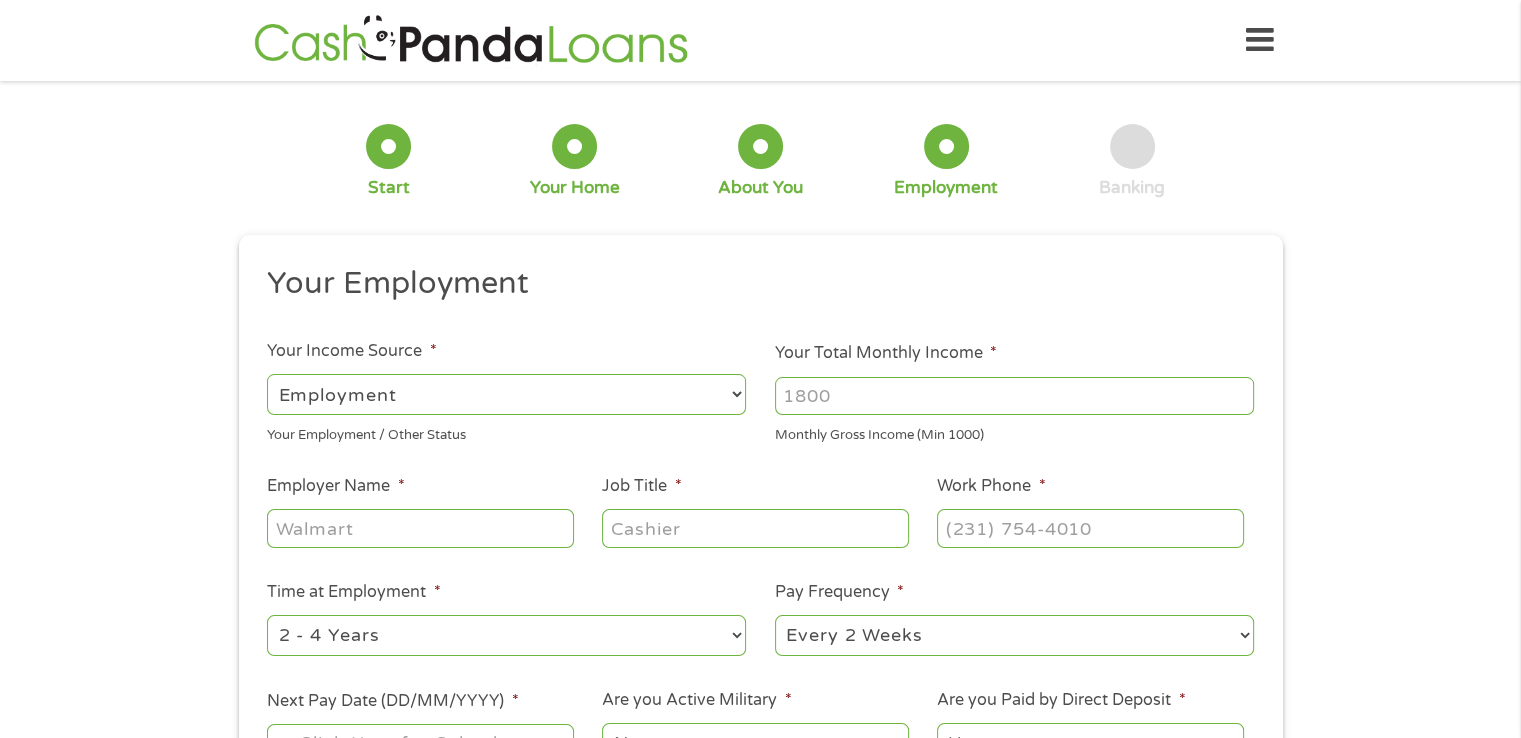 click on "Your Total Monthly Income *" at bounding box center [1014, 396] 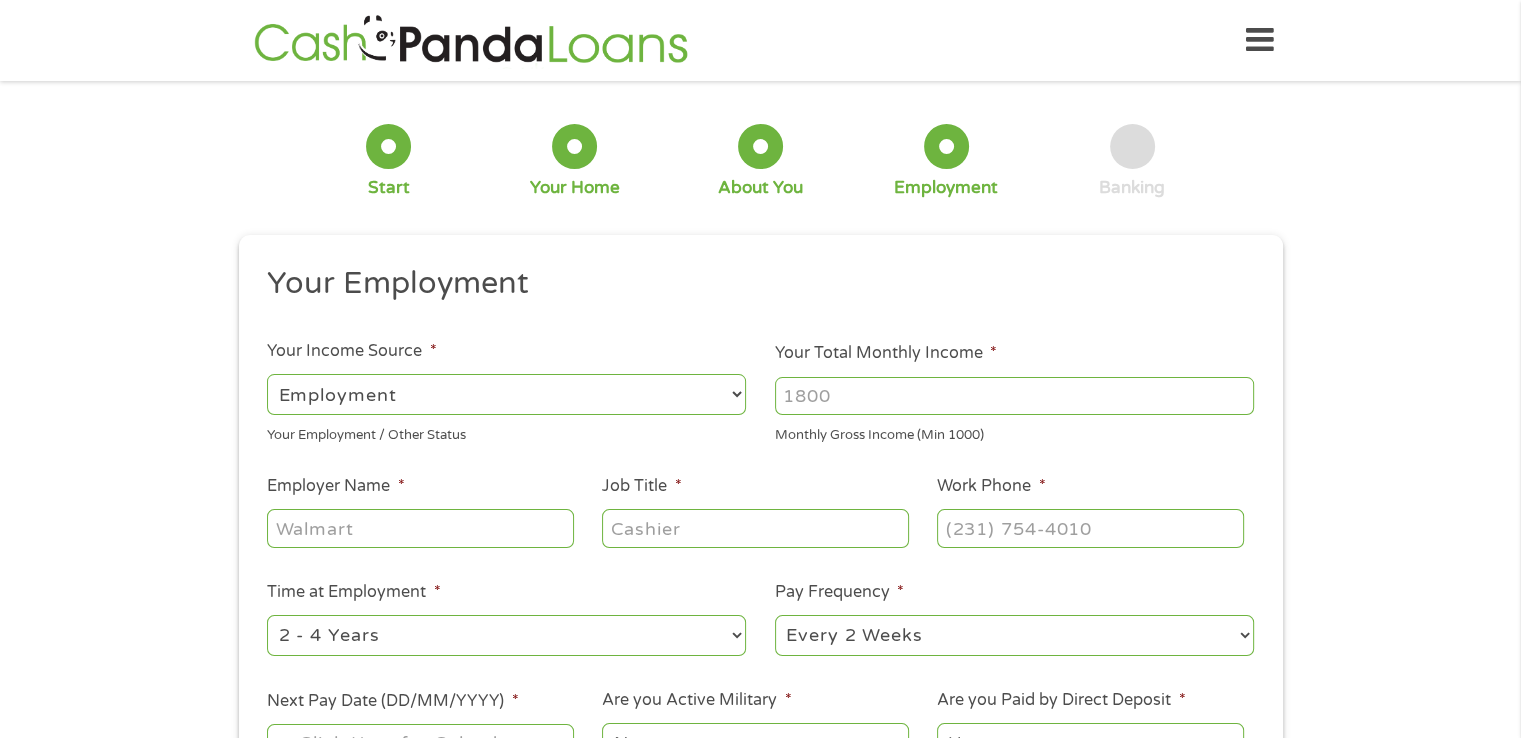 type on "[ID]" 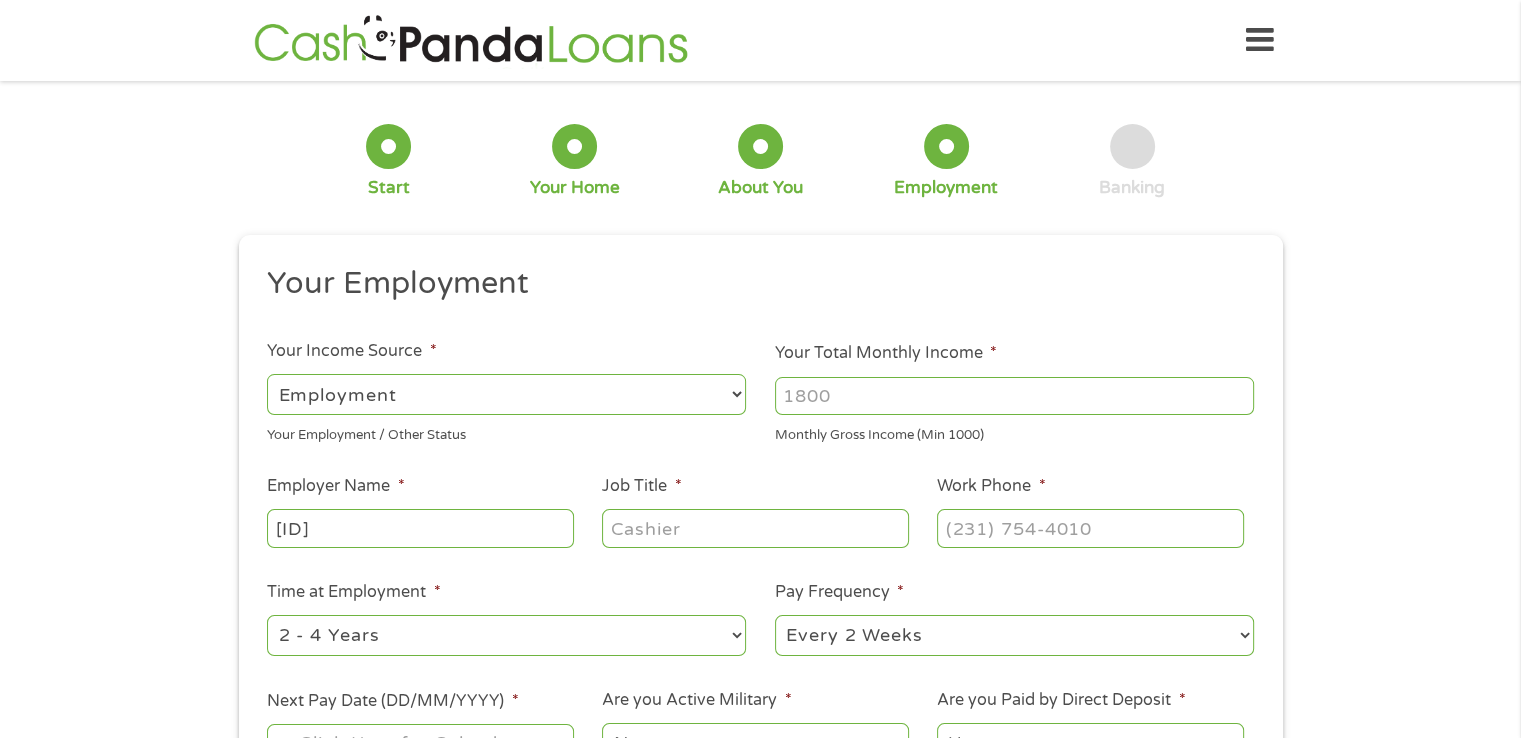 type on "[ID]" 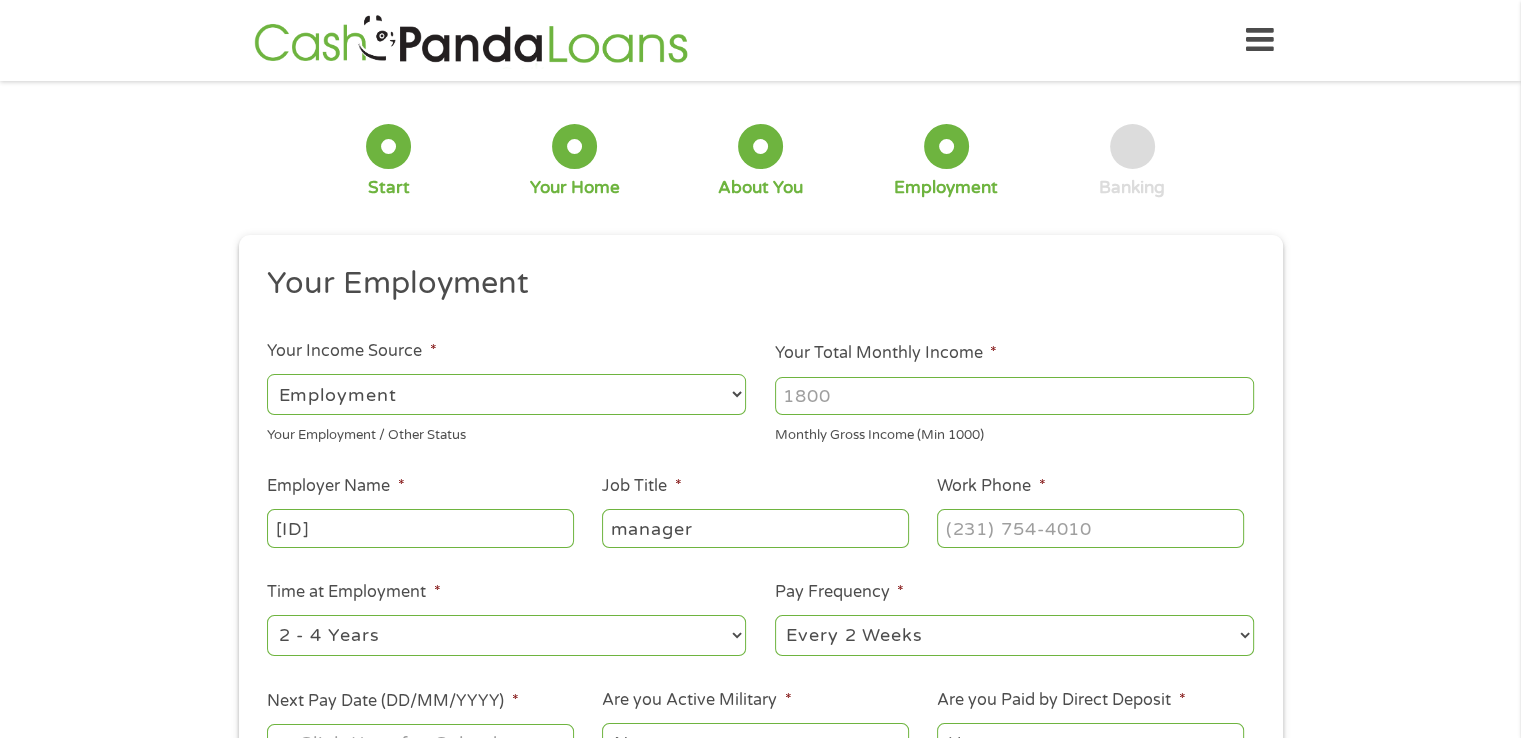 type on "manager" 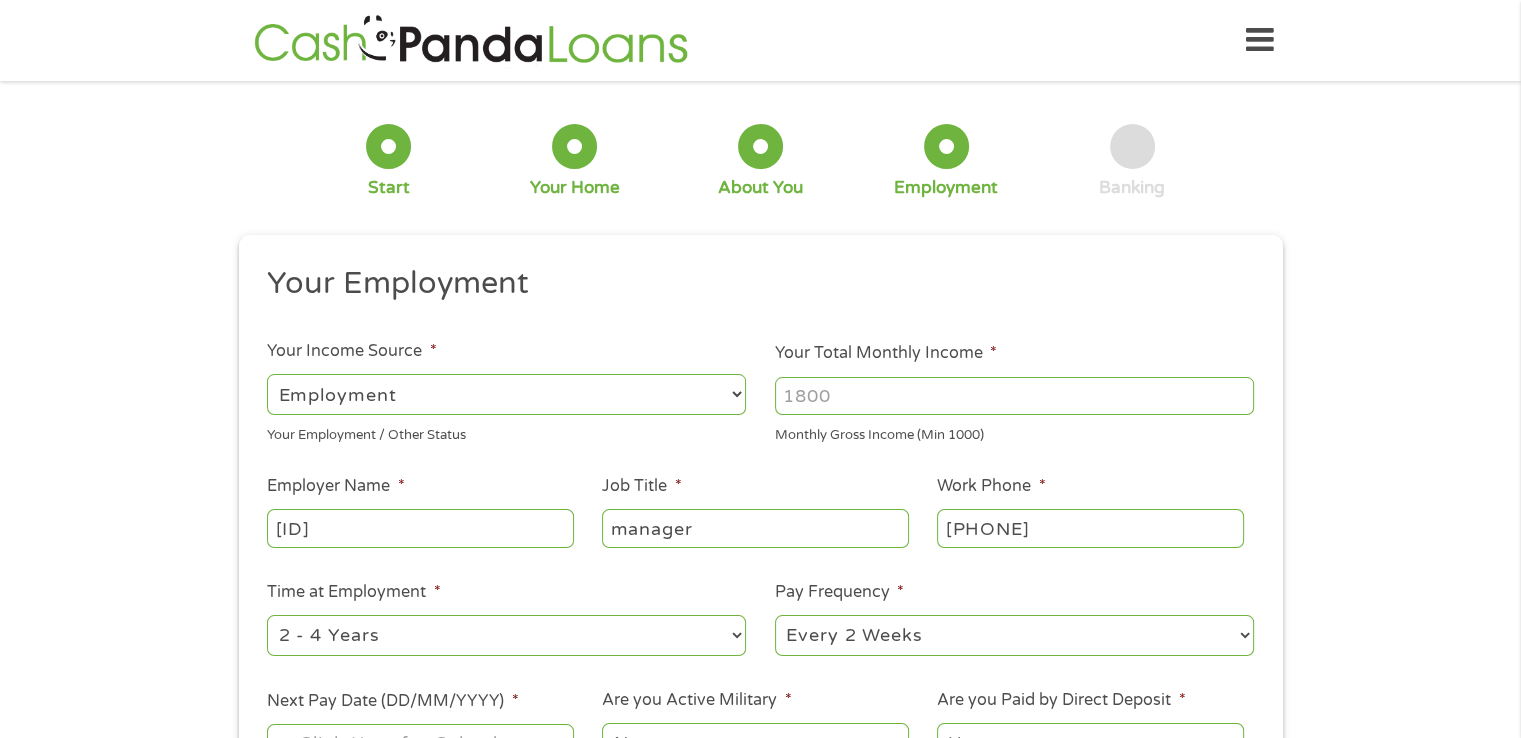 type on "[PHONE]" 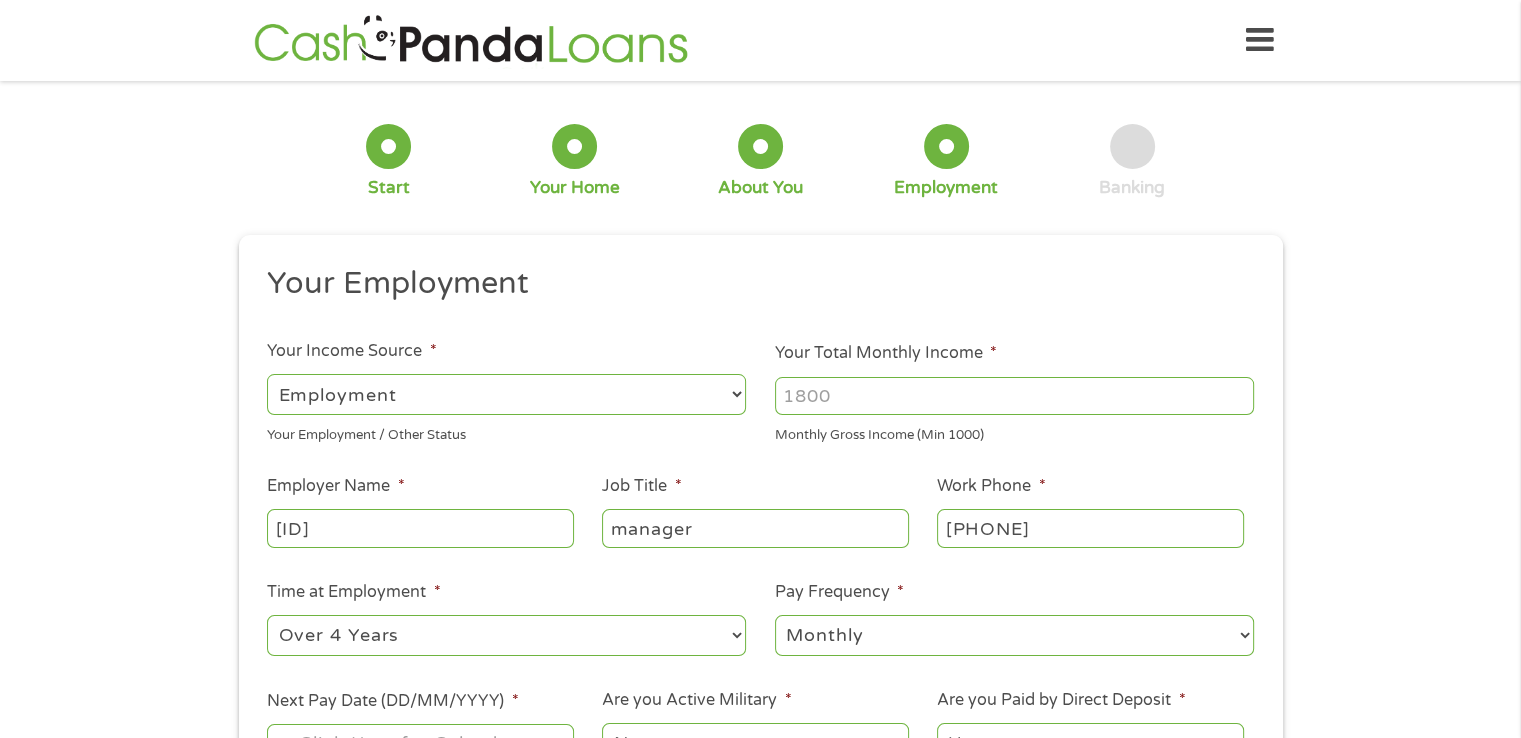 select on "semimonthly" 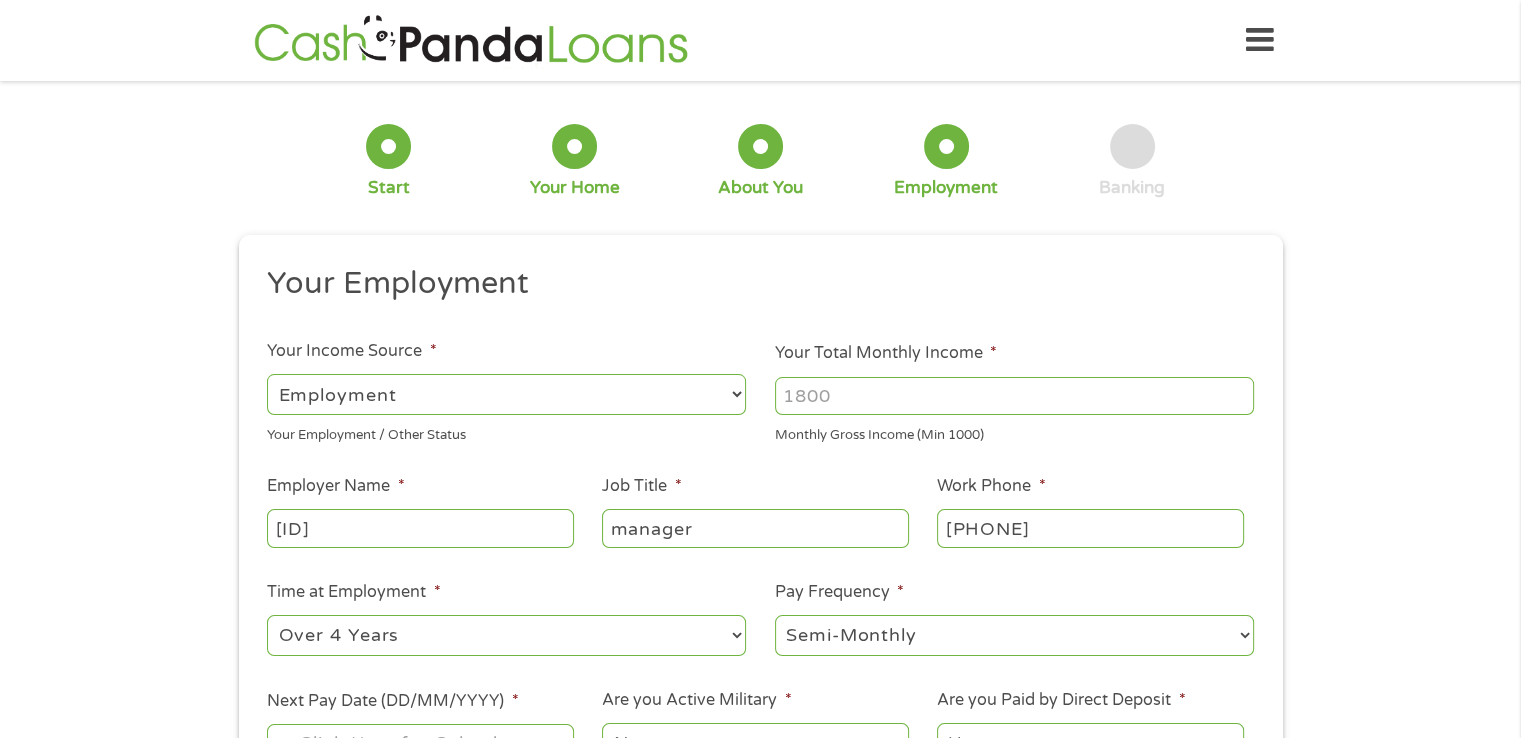 scroll, scrollTop: 17, scrollLeft: 0, axis: vertical 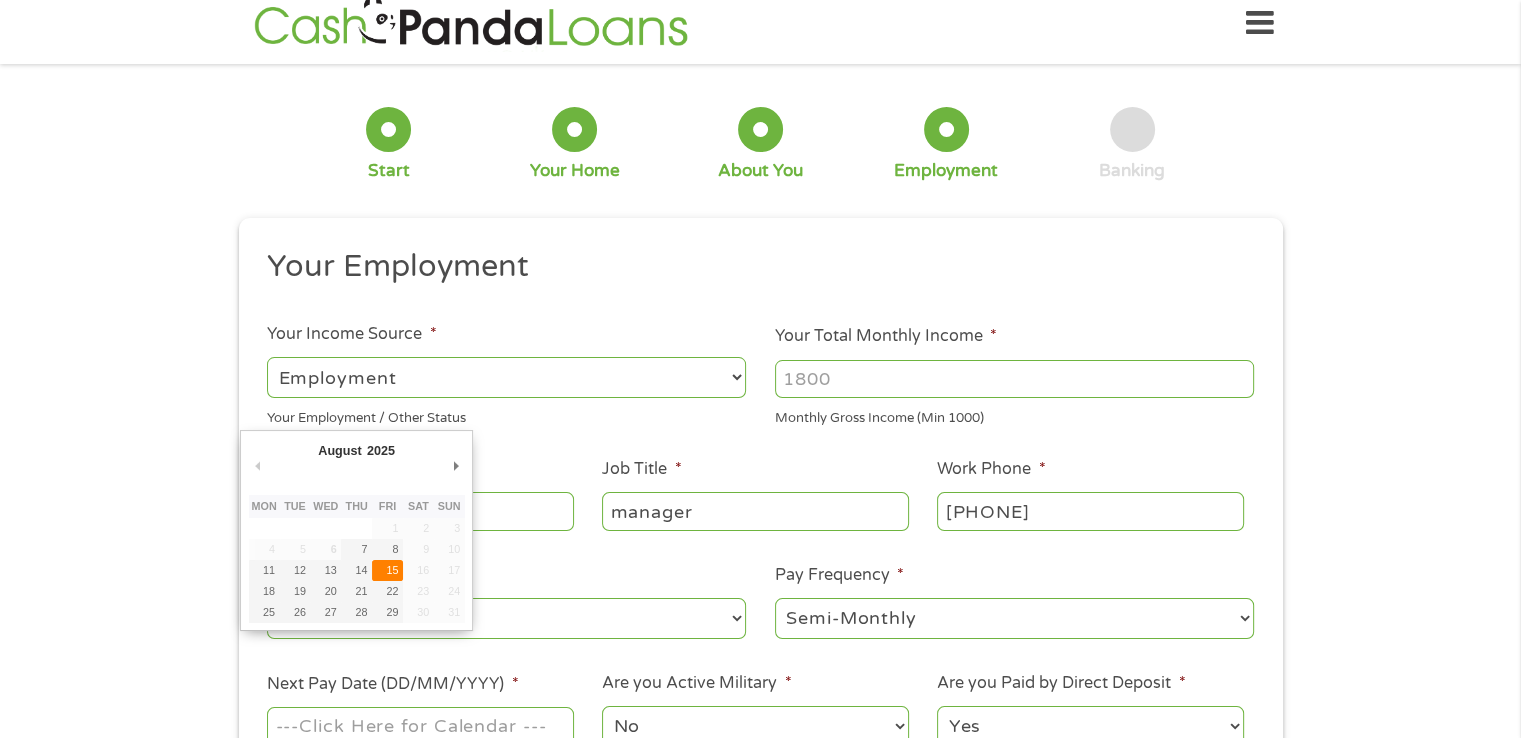 type on "15/08/2025" 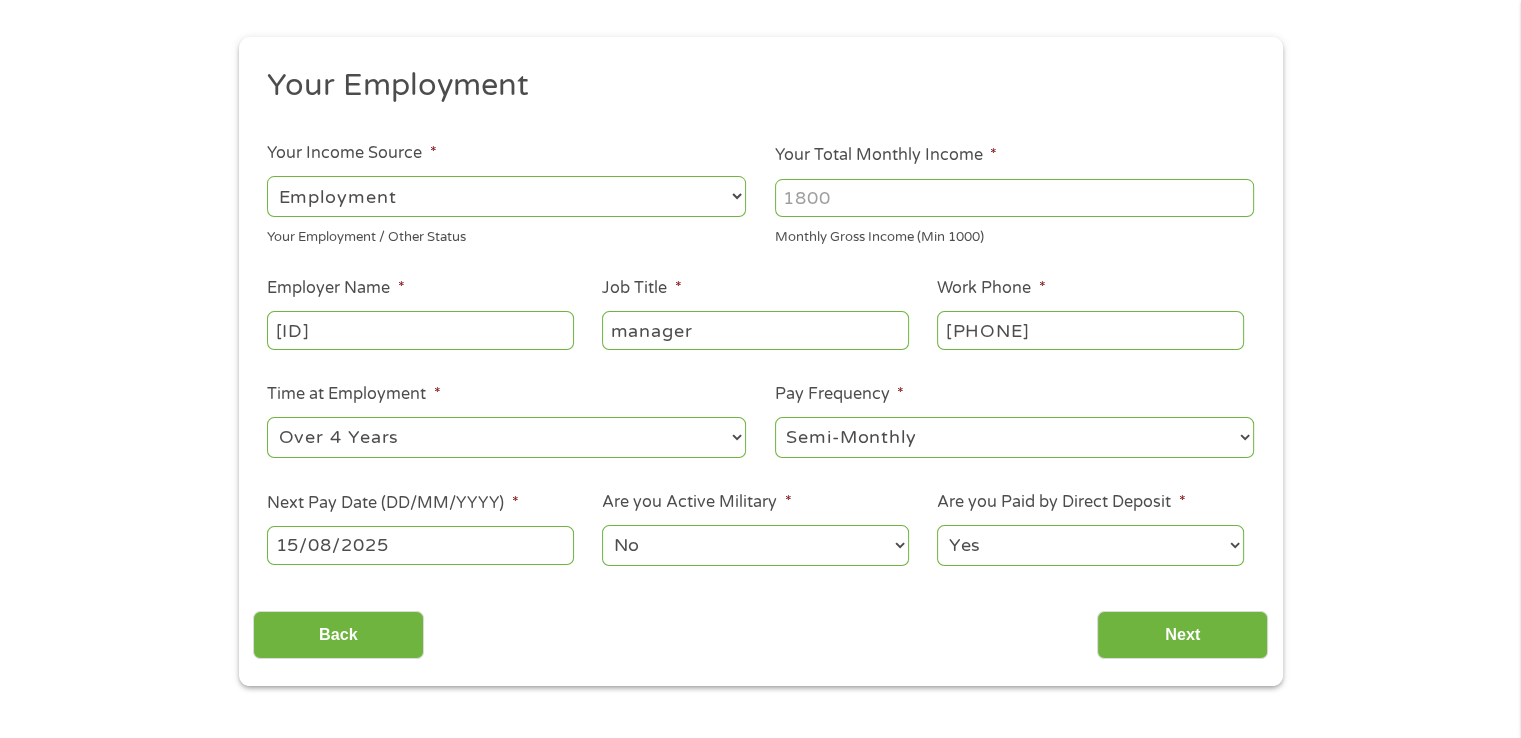 scroll, scrollTop: 217, scrollLeft: 0, axis: vertical 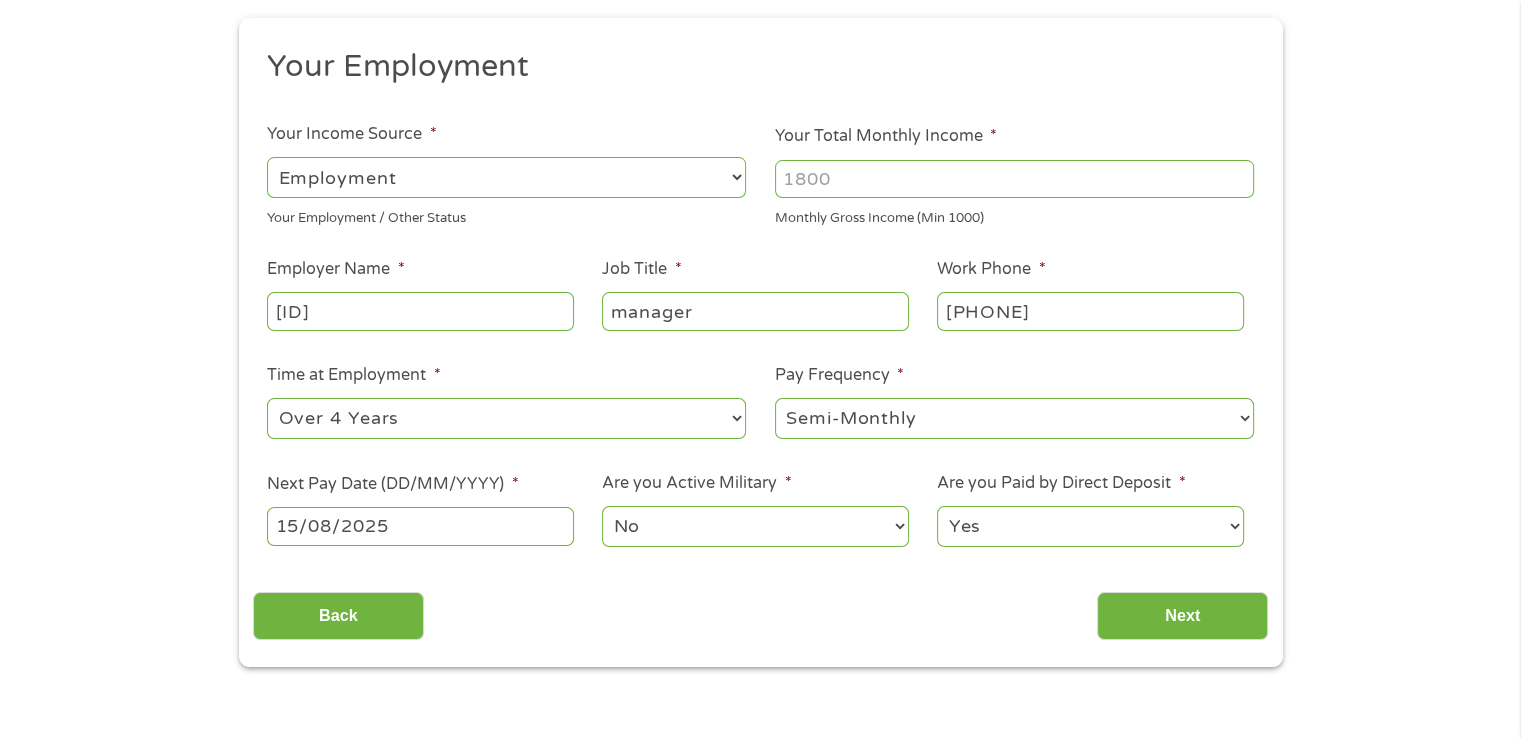 click on "No Yes" at bounding box center (755, 527) 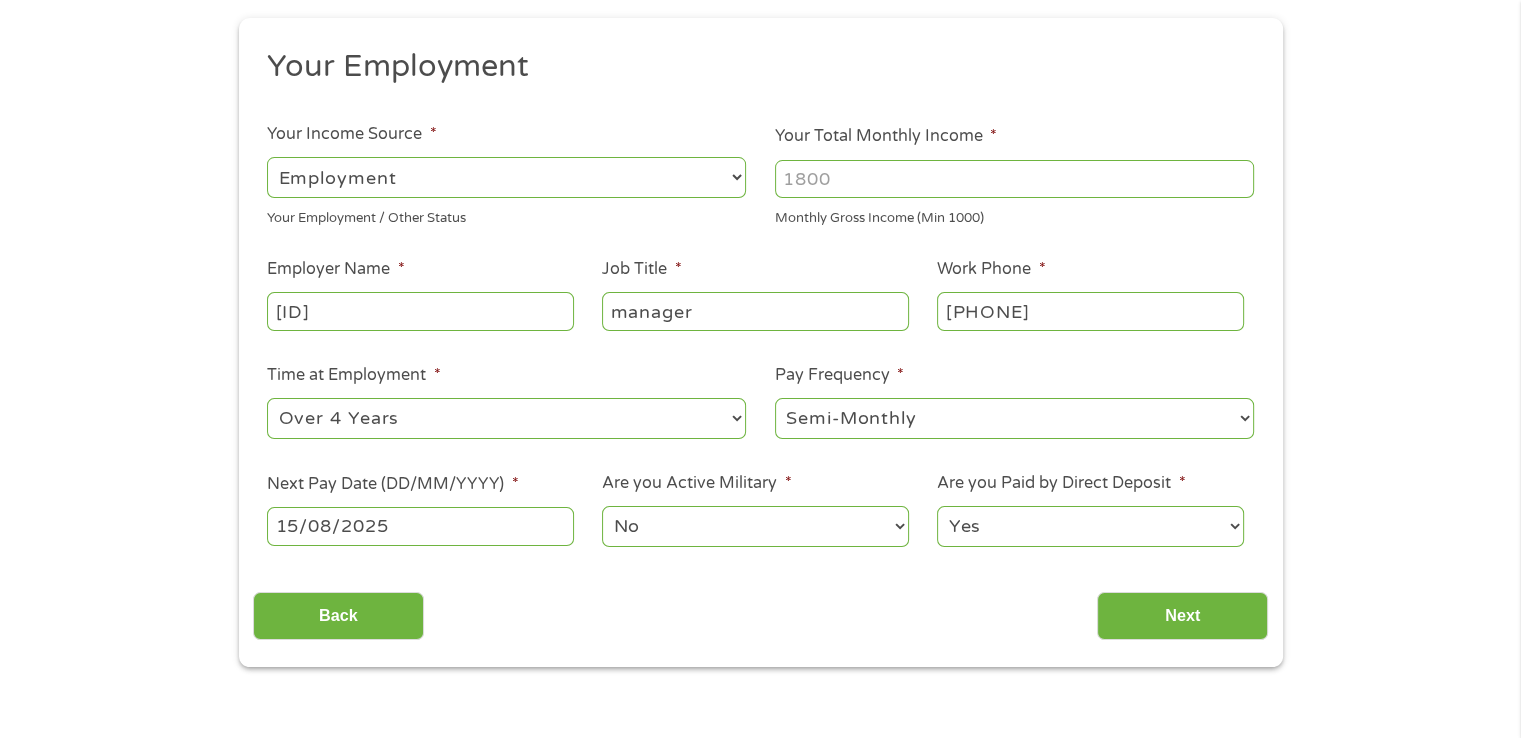 click on "Yes No" at bounding box center (1090, 526) 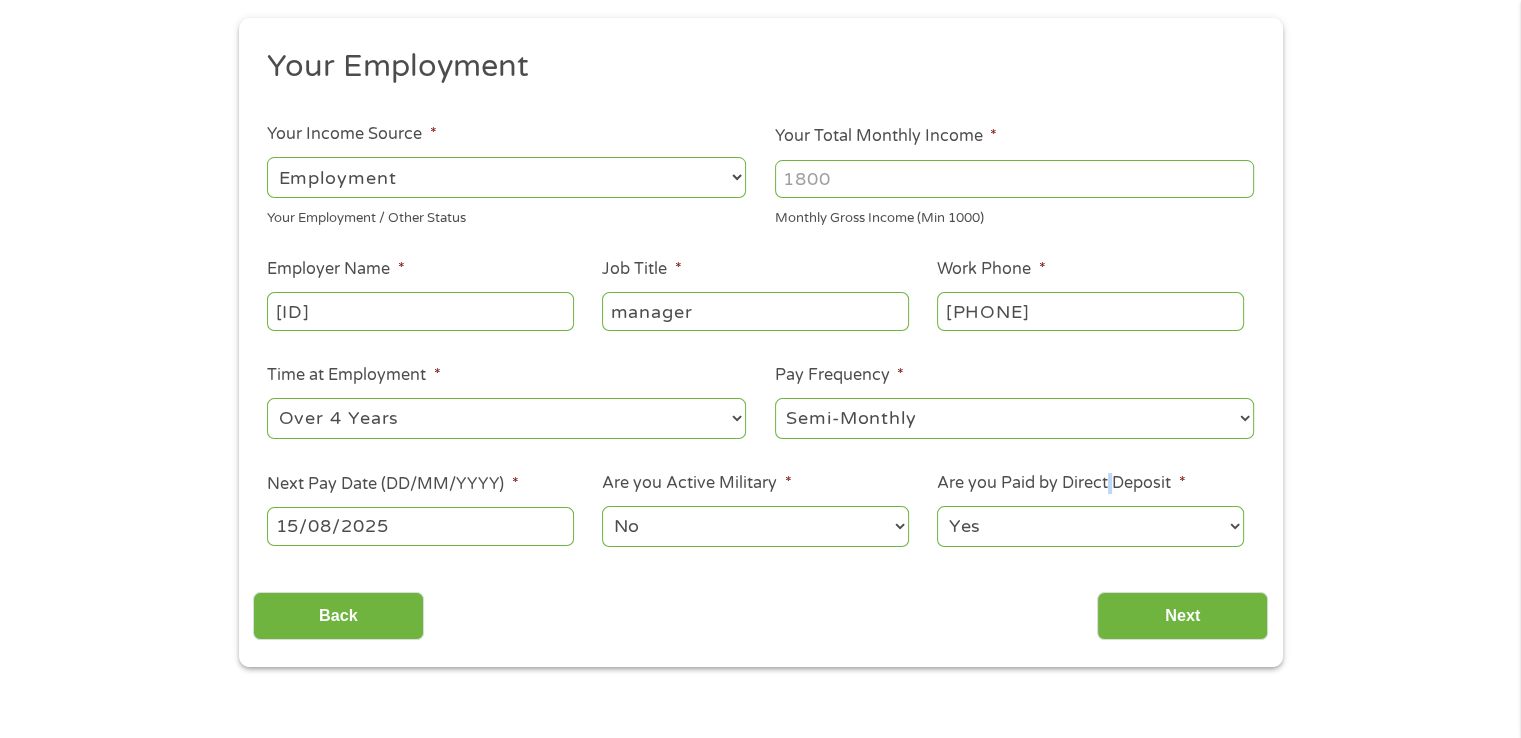 drag, startPoint x: 1109, startPoint y: 483, endPoint x: 1135, endPoint y: 469, distance: 29.529646 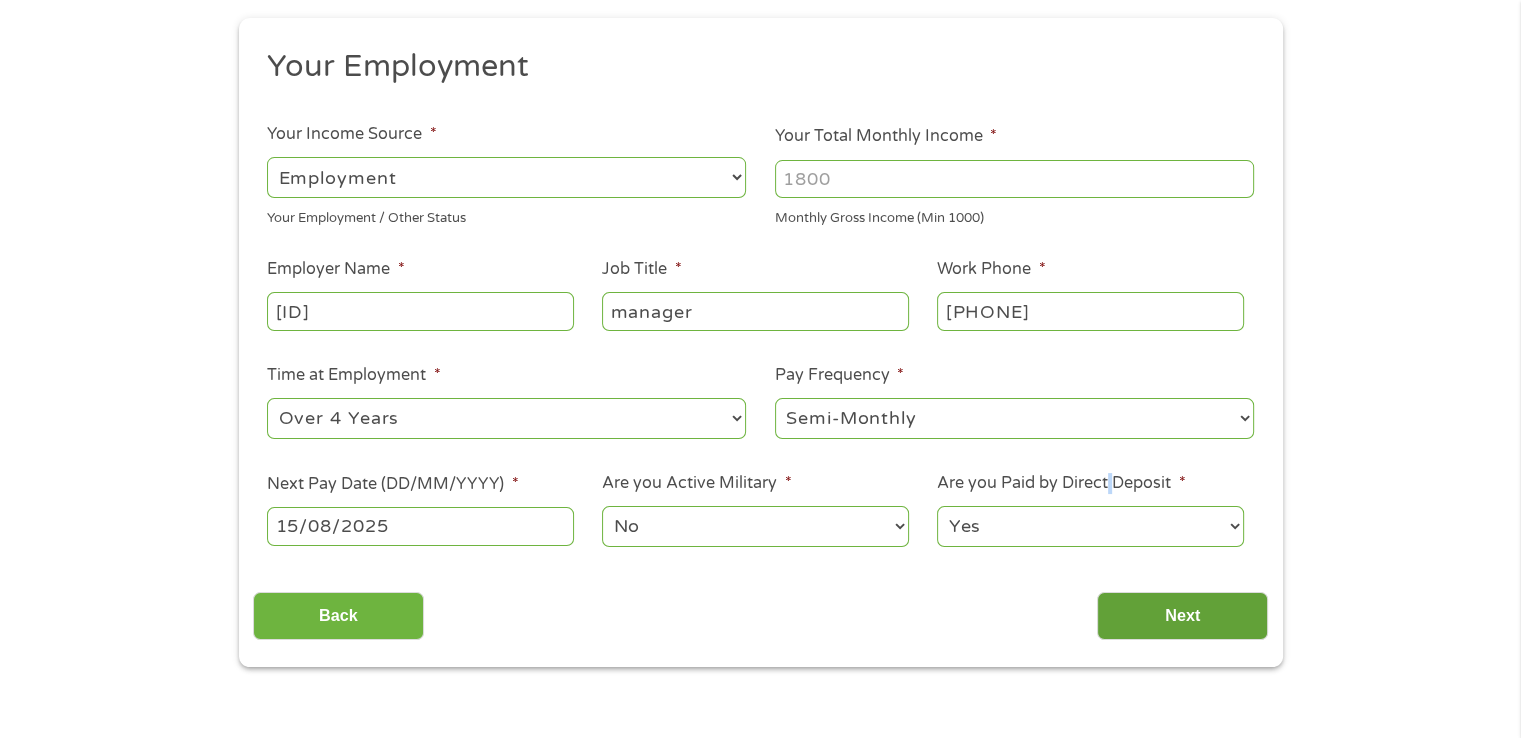 click on "Next" at bounding box center (1182, 616) 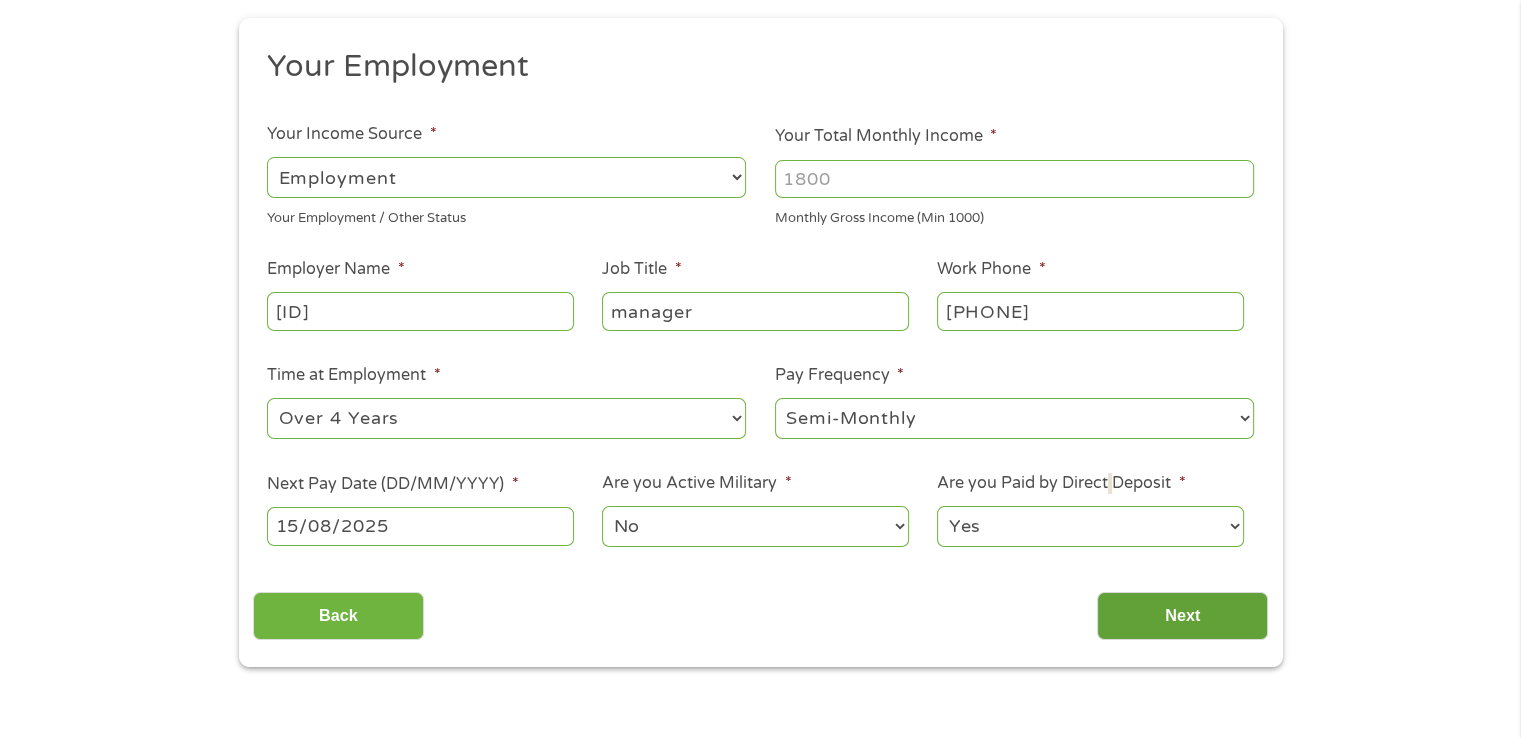 scroll, scrollTop: 8, scrollLeft: 8, axis: both 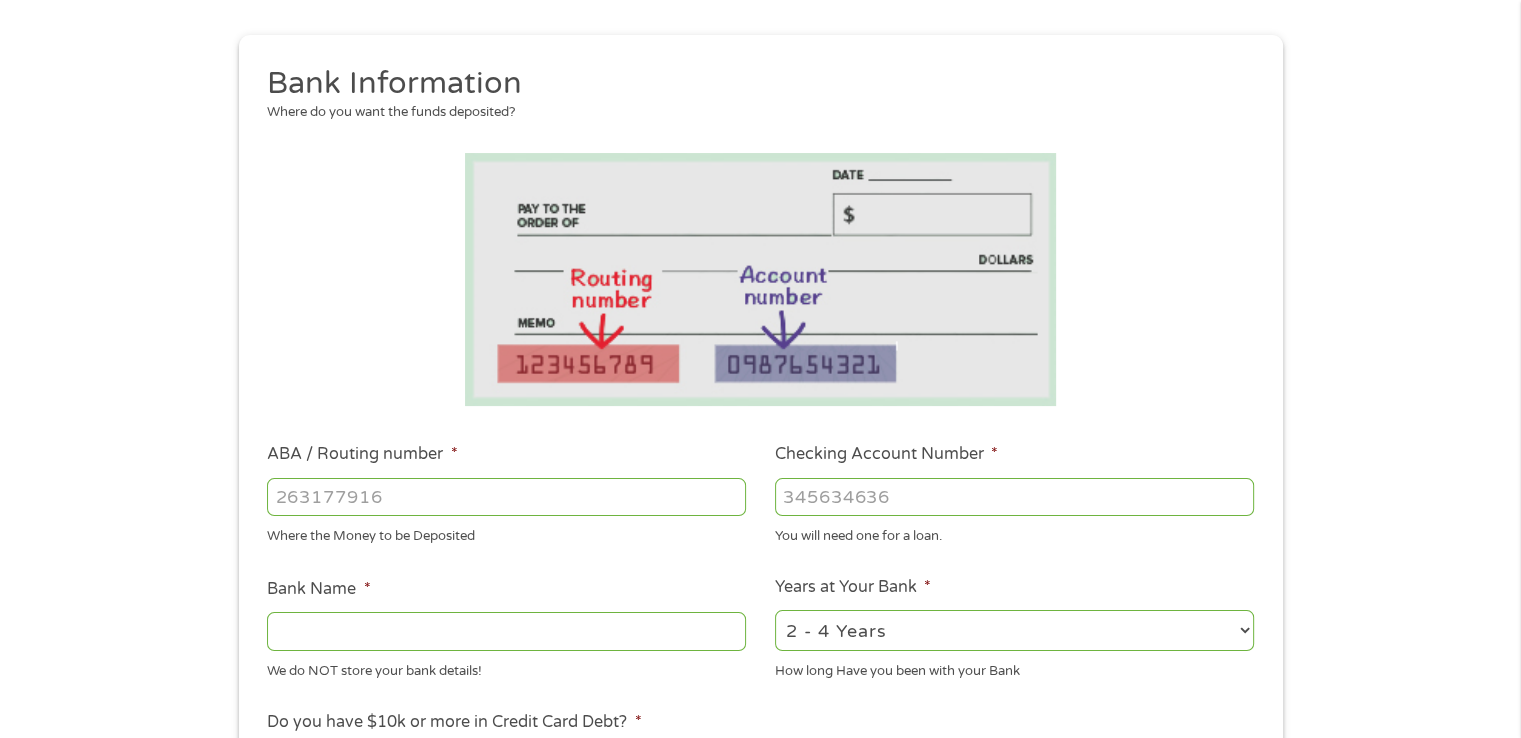 click on "ABA / Routing number *" at bounding box center [506, 497] 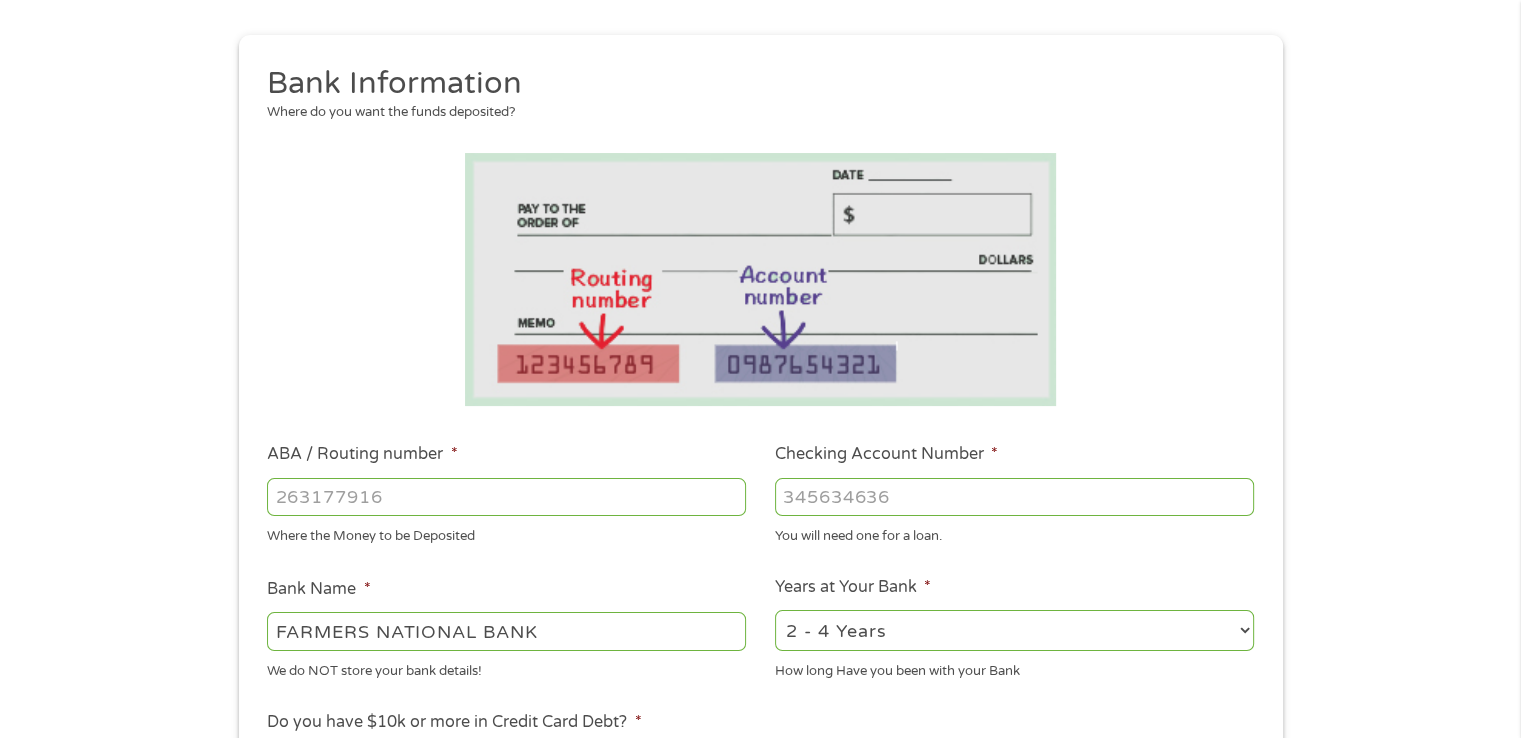 type on "[SSN]" 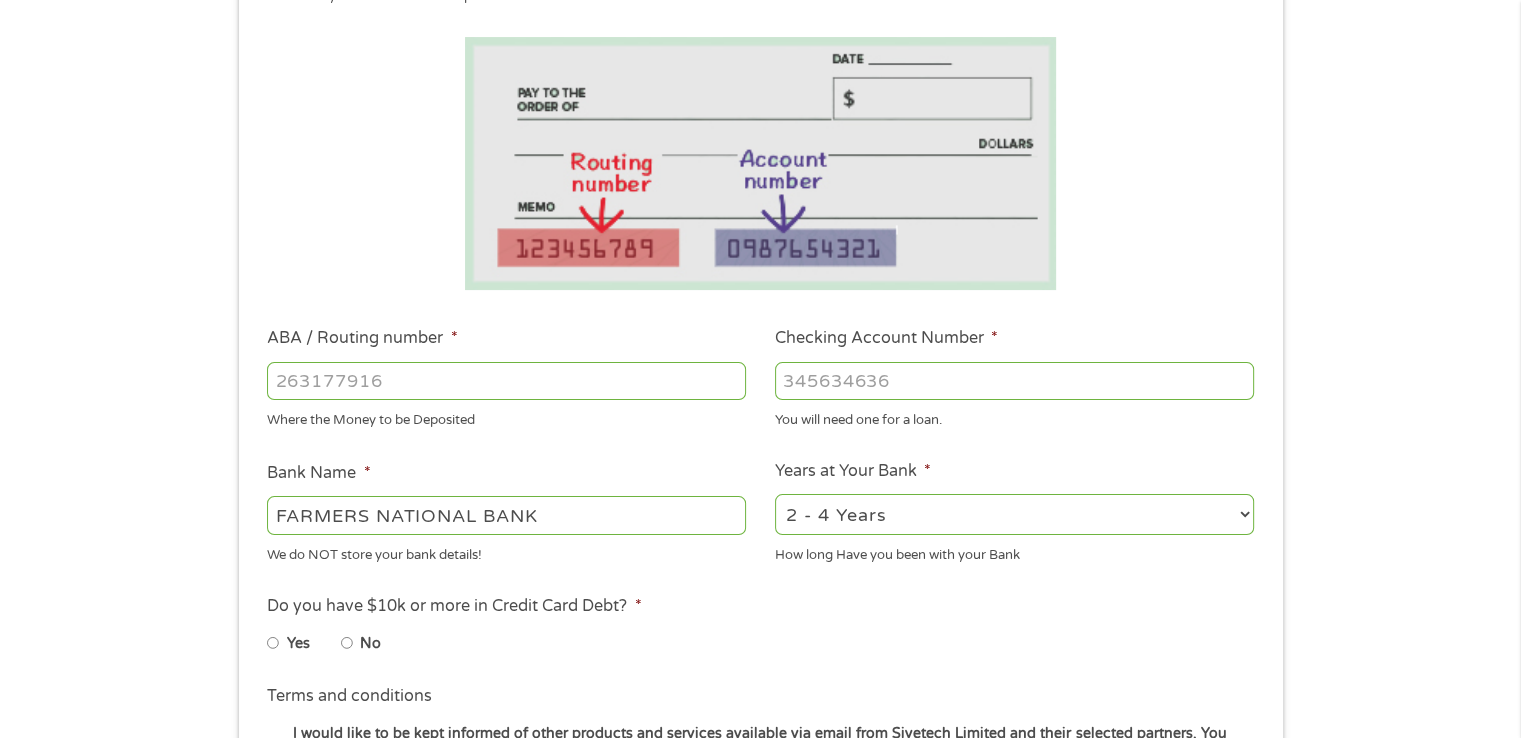 scroll, scrollTop: 600, scrollLeft: 0, axis: vertical 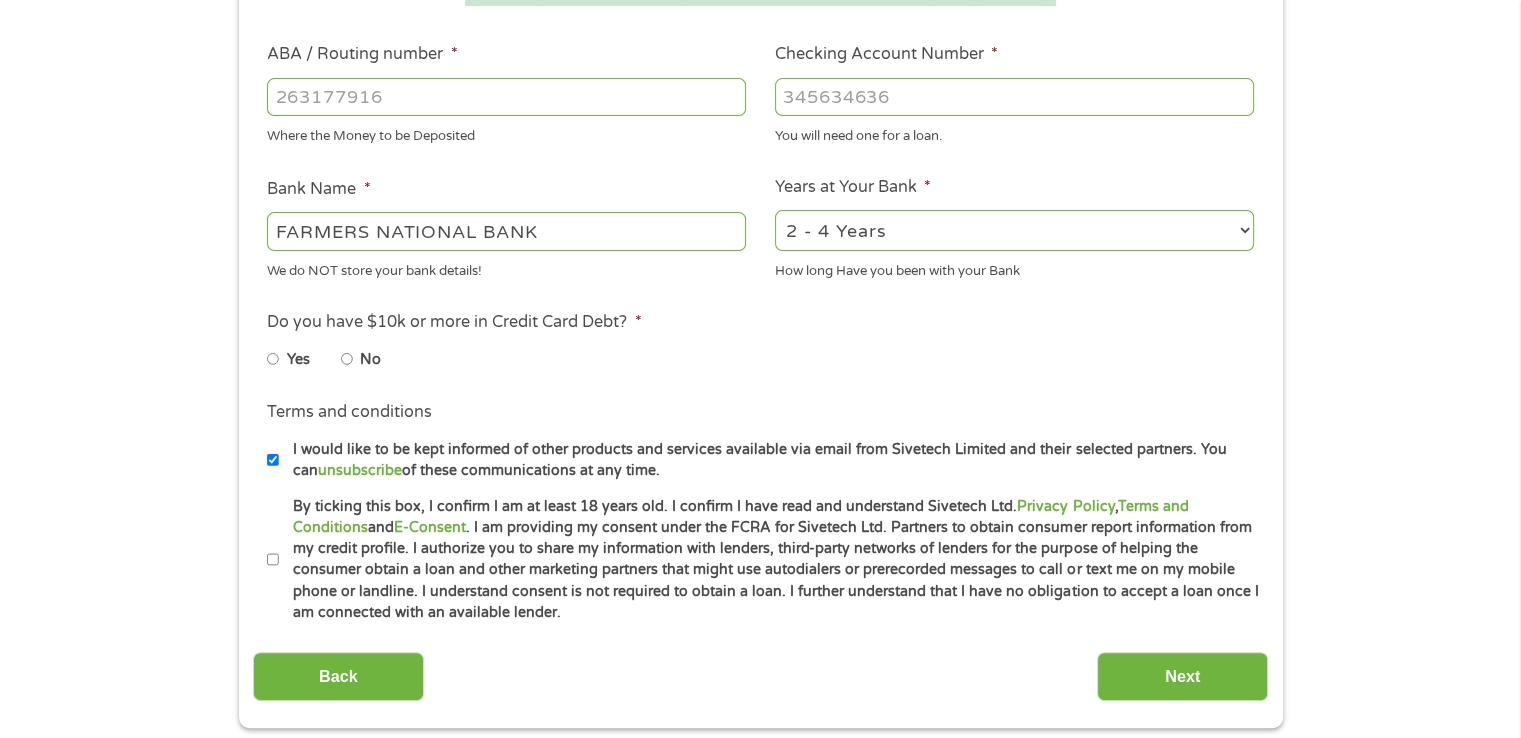 click on "No" at bounding box center [347, 359] 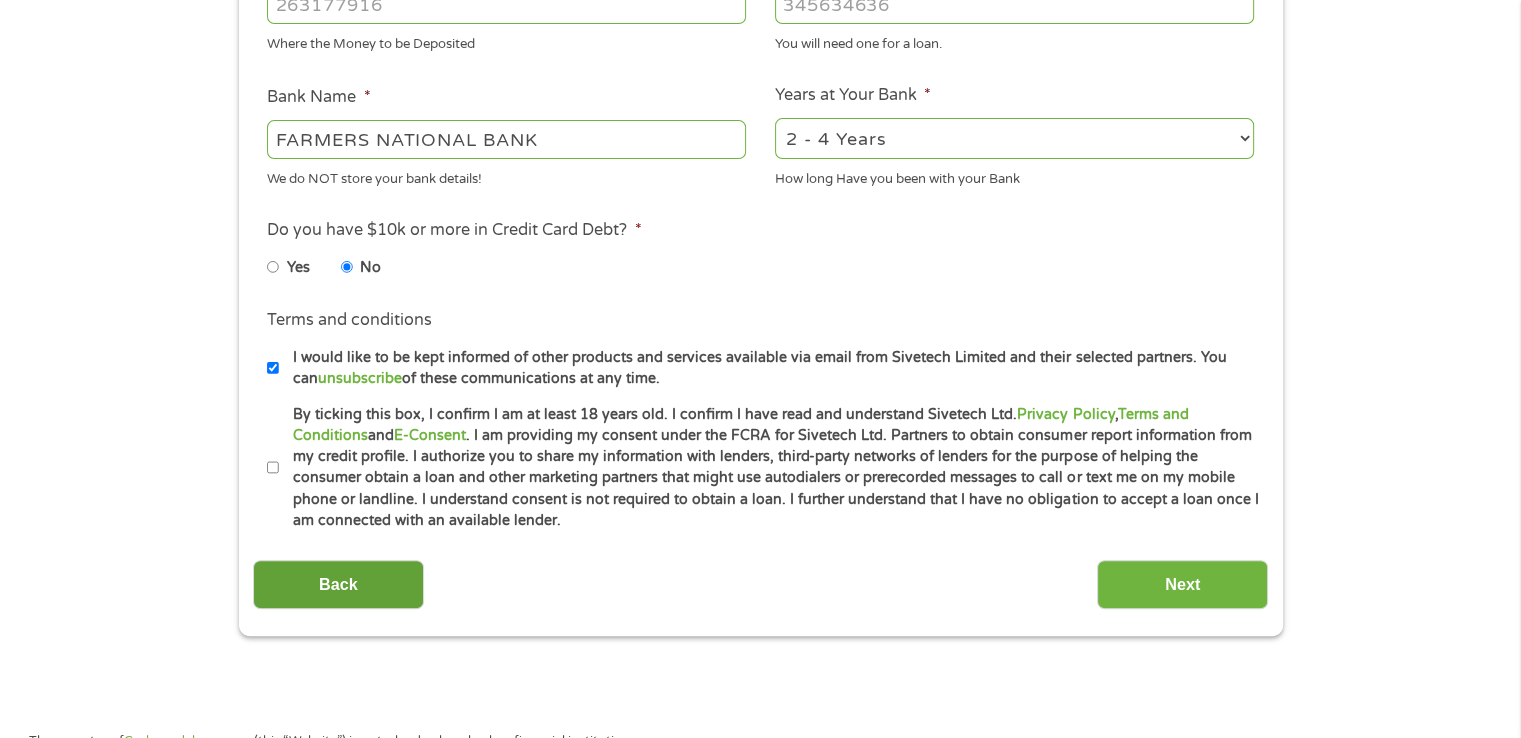 scroll, scrollTop: 800, scrollLeft: 0, axis: vertical 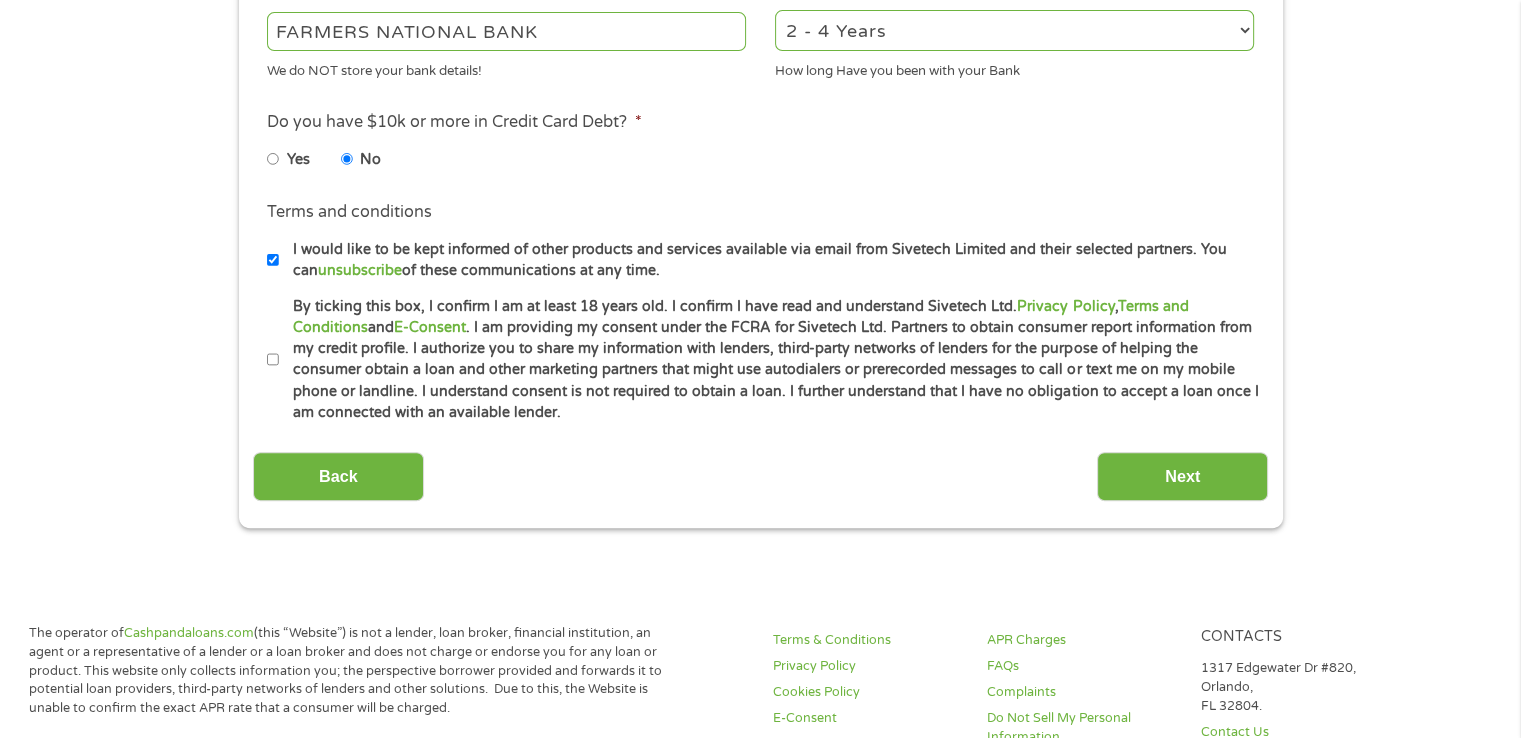 click on "By ticking this box, I confirm I am at least 18 years old. I confirm I have read and understand Sivetech Ltd.  Privacy Policy ,  Terms and Conditions  and  E-Consent . I am providing my consent under the FCRA for Sivetech Ltd. Partners to obtain consumer report information from my credit profile. I authorize you to share my information with lenders, third-party networks of lenders for the purpose of helping the consumer obtain a loan and other marketing partners that might use autodialers or prerecorded messages to call or text me on my mobile phone or landline. I understand consent is not required to obtain a loan. I further understand that I have no obligation to accept a loan once I am connected with an available lender." at bounding box center (767, 360) 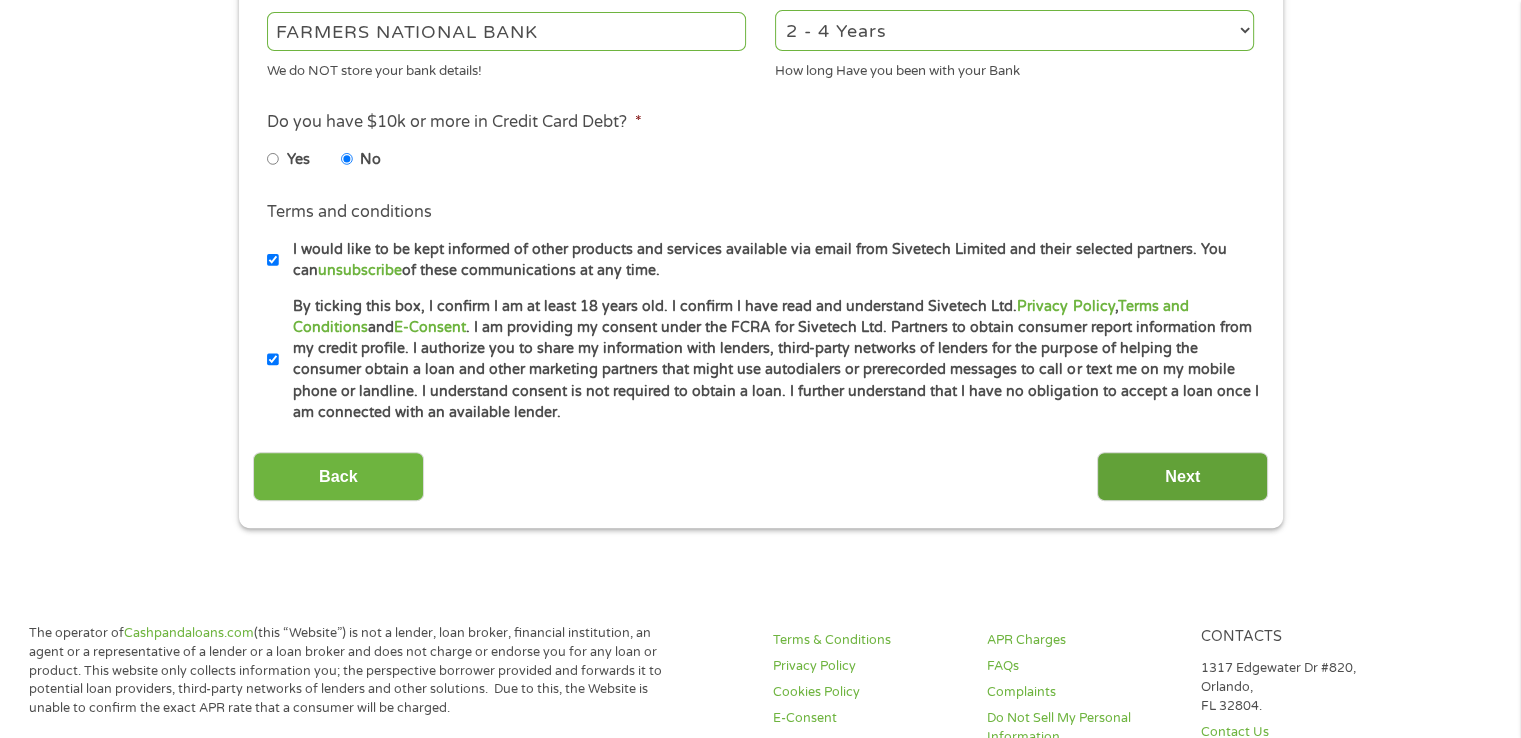click on "Next" at bounding box center [1182, 476] 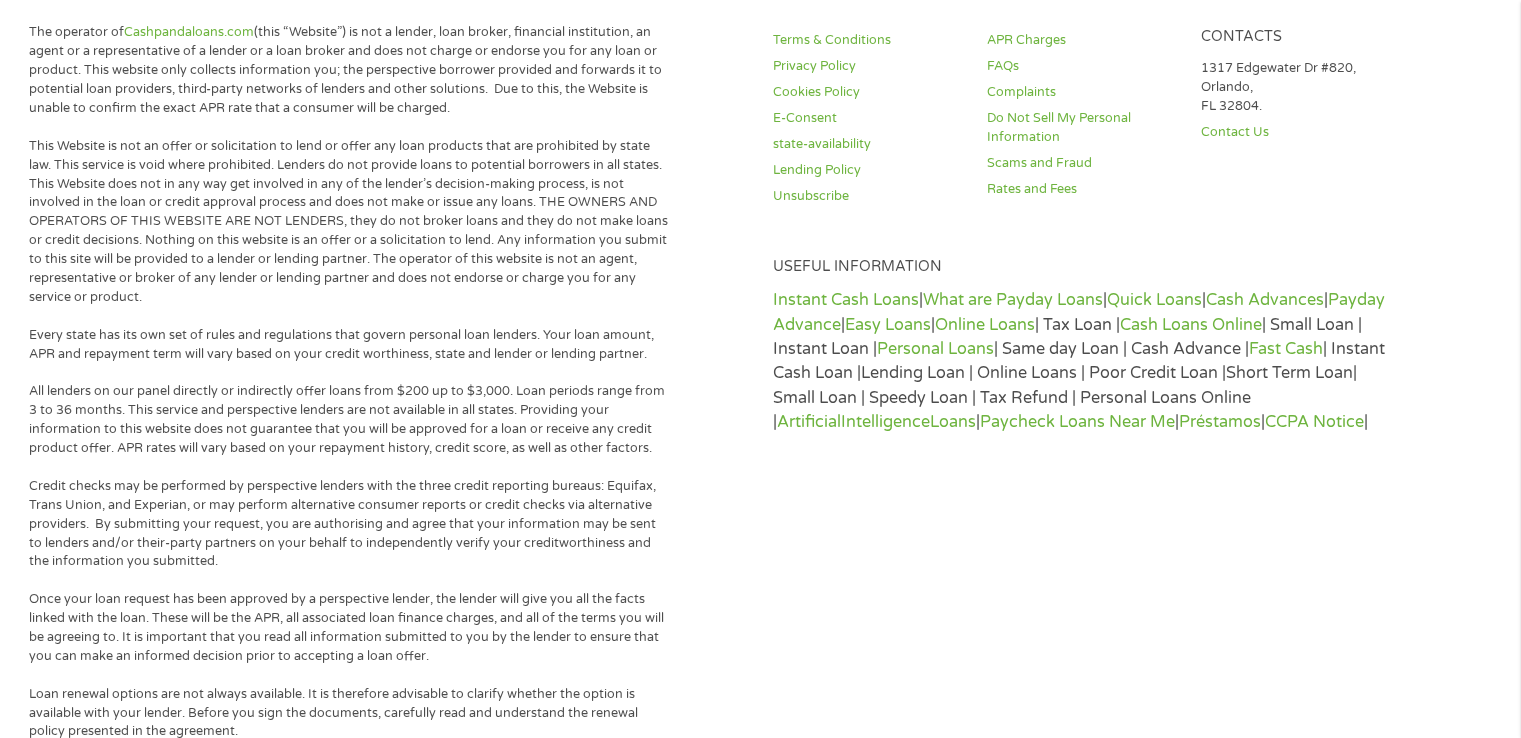 scroll, scrollTop: 8, scrollLeft: 8, axis: both 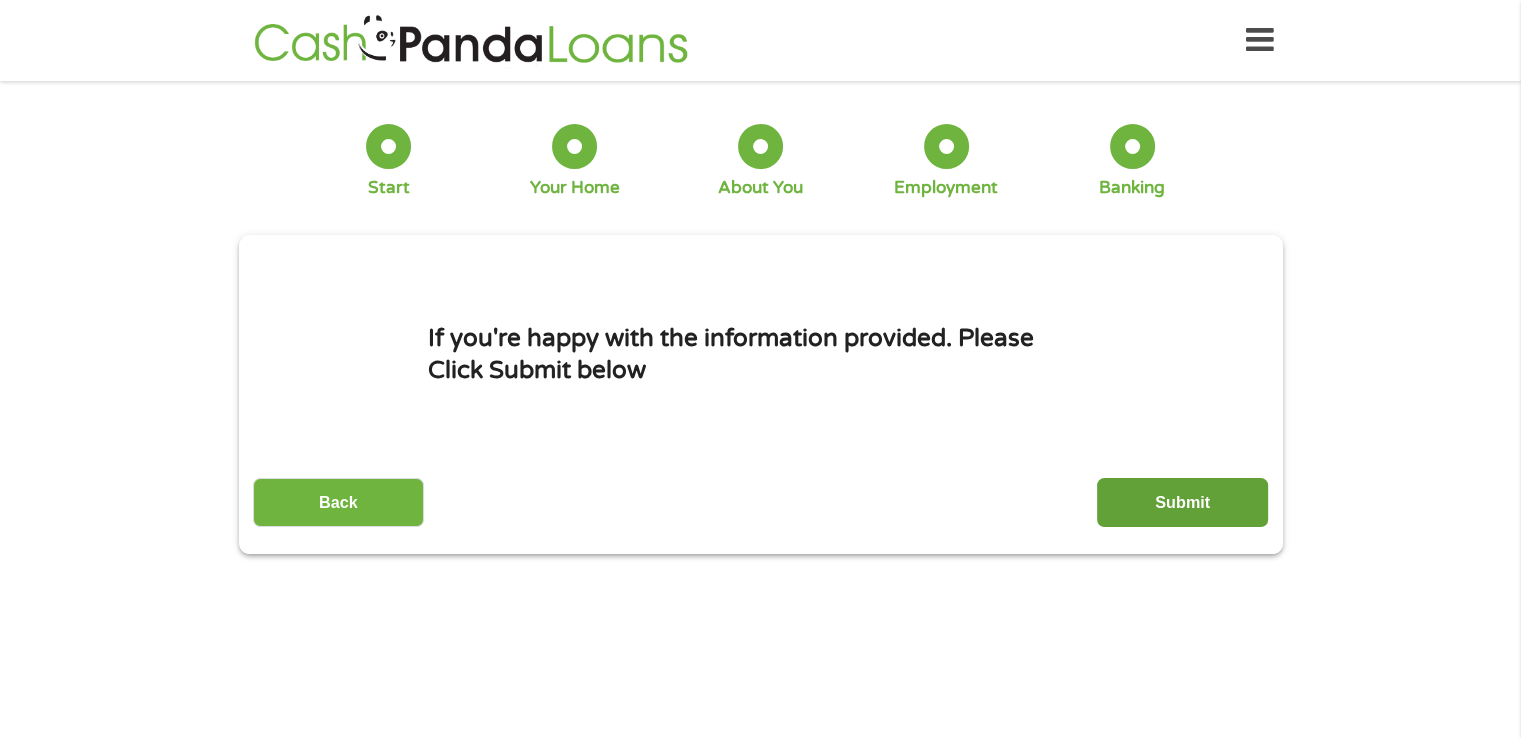 click on "Submit" at bounding box center [1182, 502] 